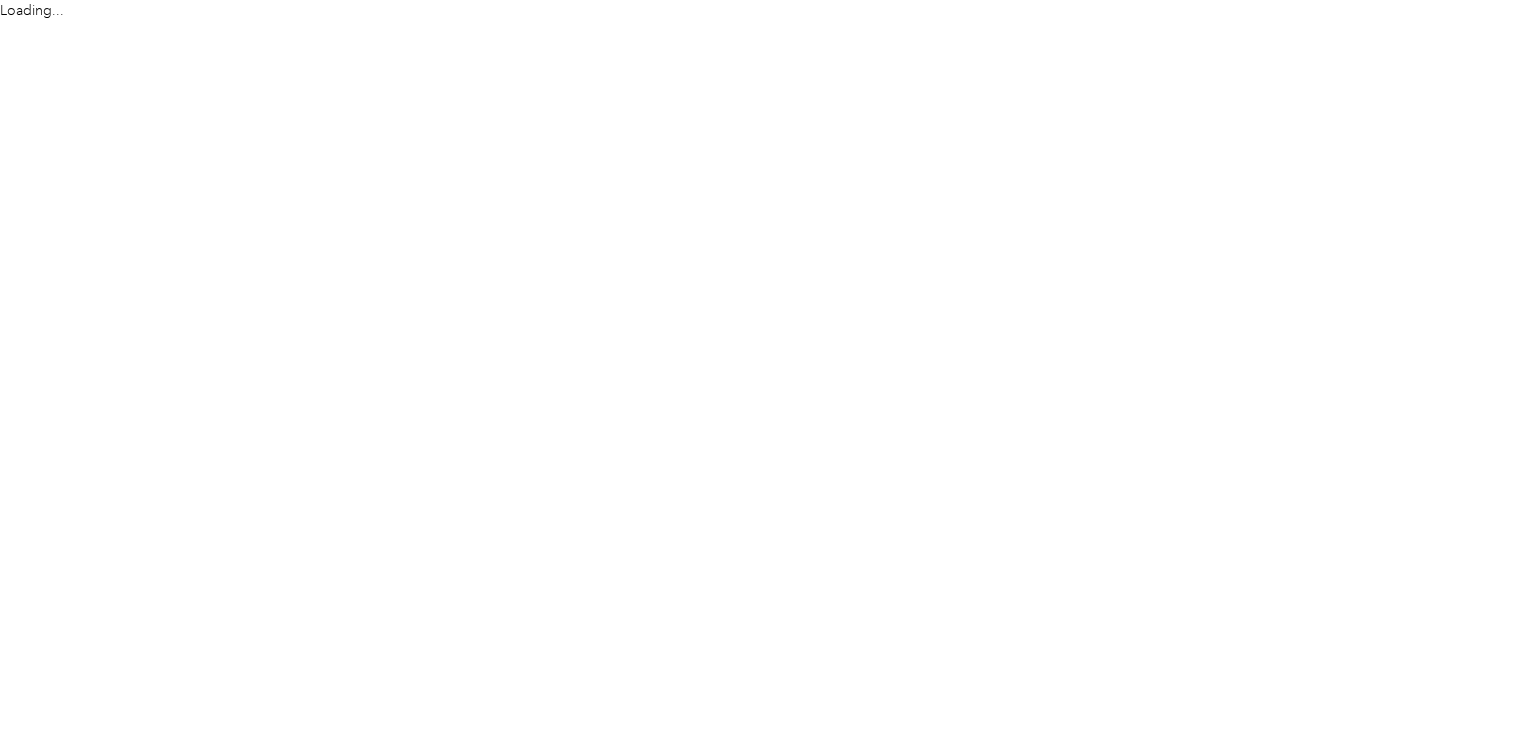 scroll, scrollTop: 0, scrollLeft: 0, axis: both 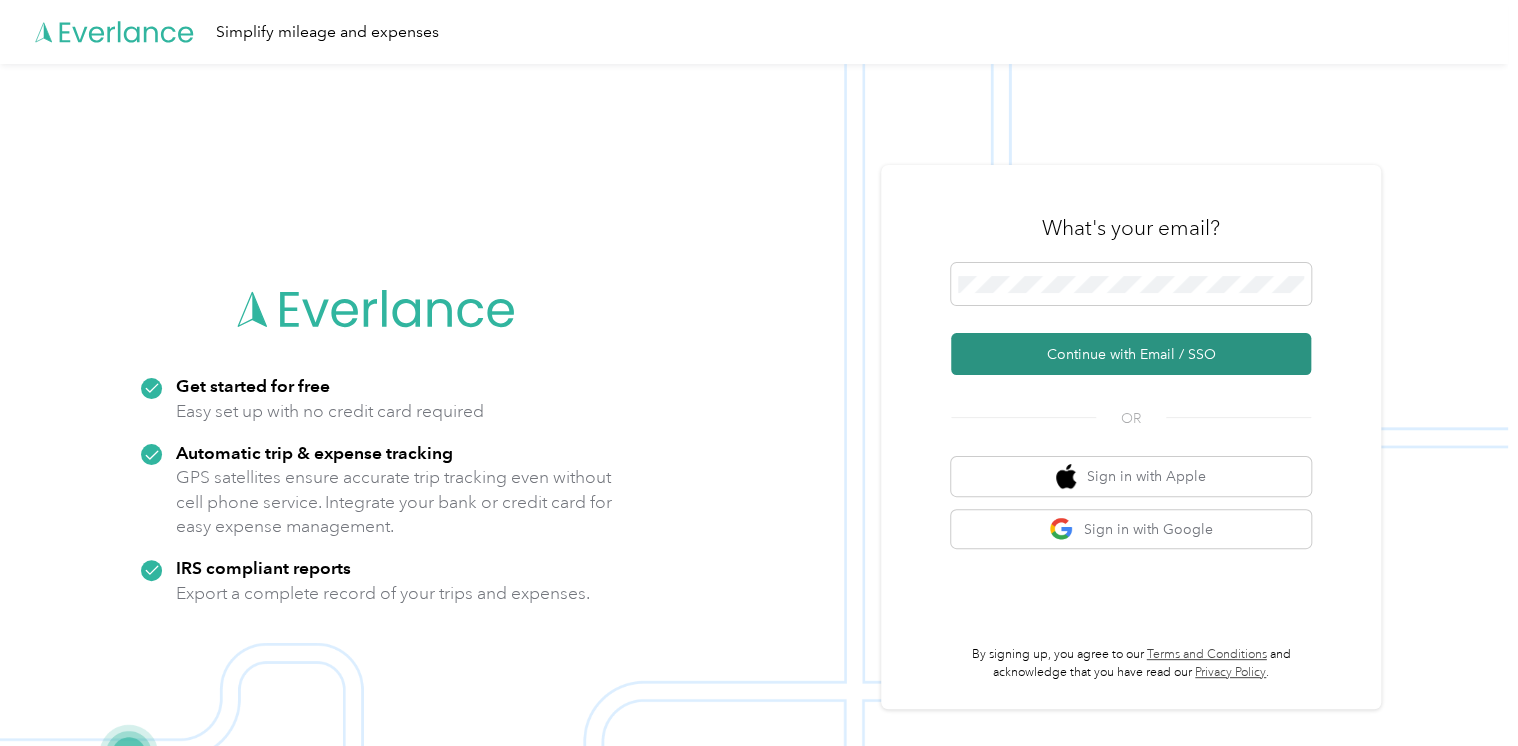 click on "Continue with Email / SSO" at bounding box center (1131, 354) 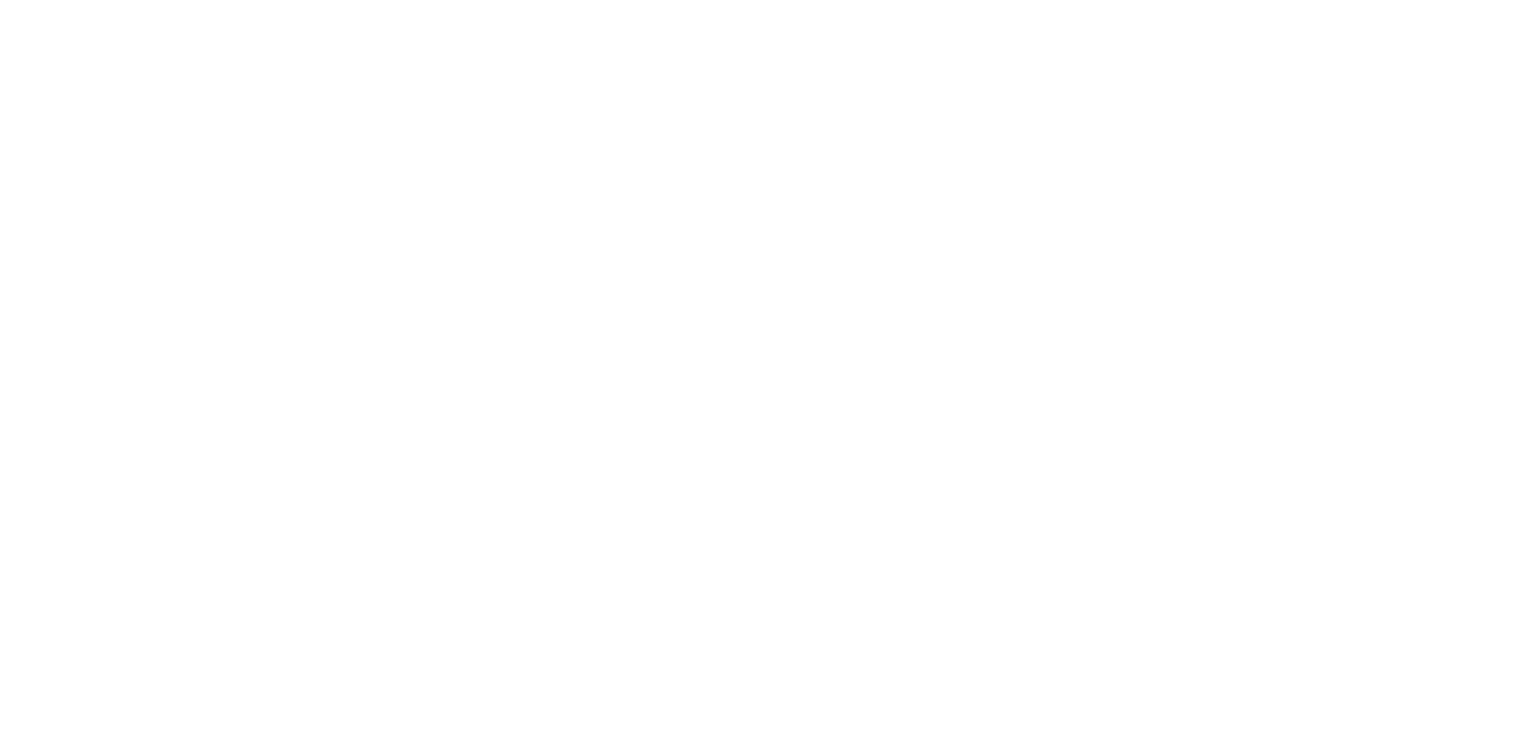 scroll, scrollTop: 0, scrollLeft: 0, axis: both 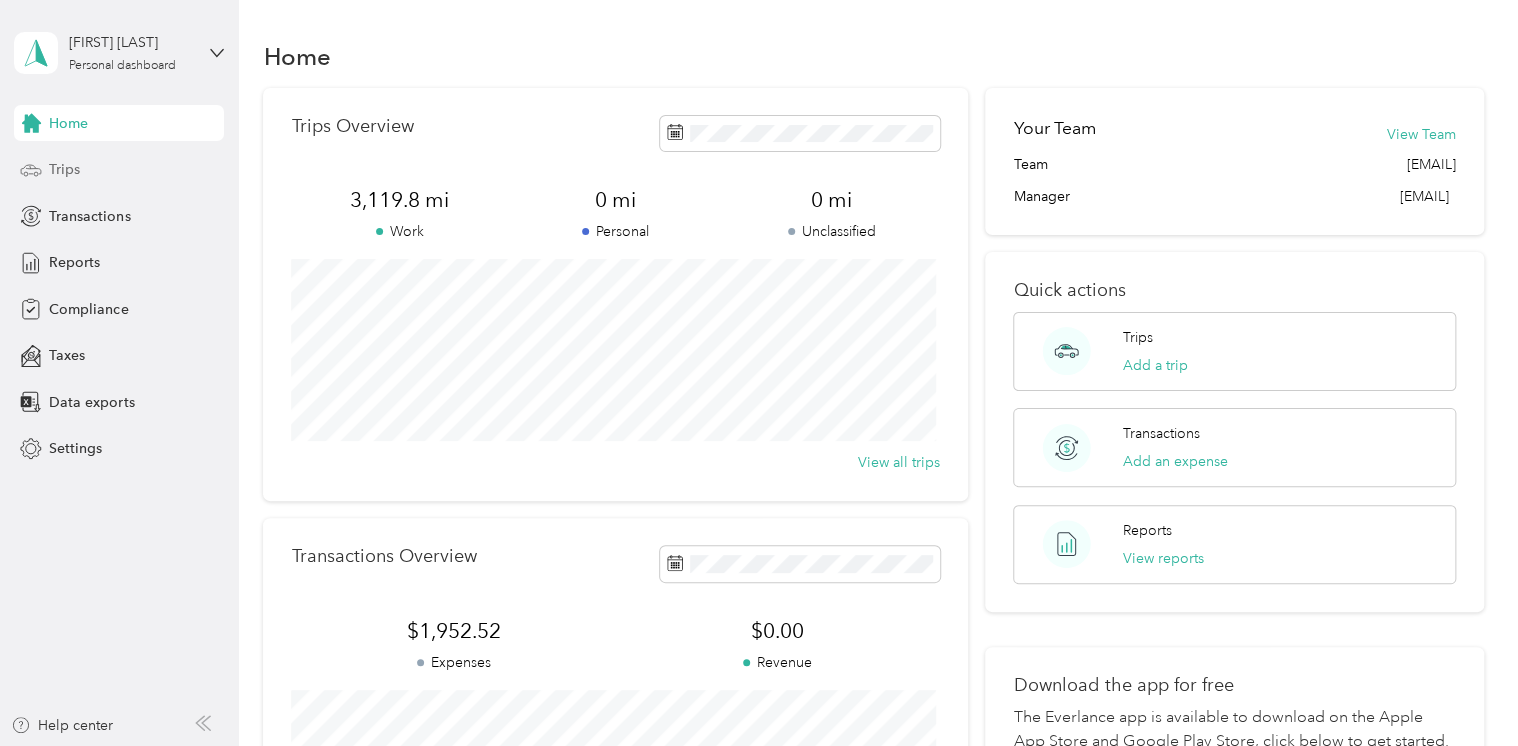 click on "Trips" at bounding box center [64, 169] 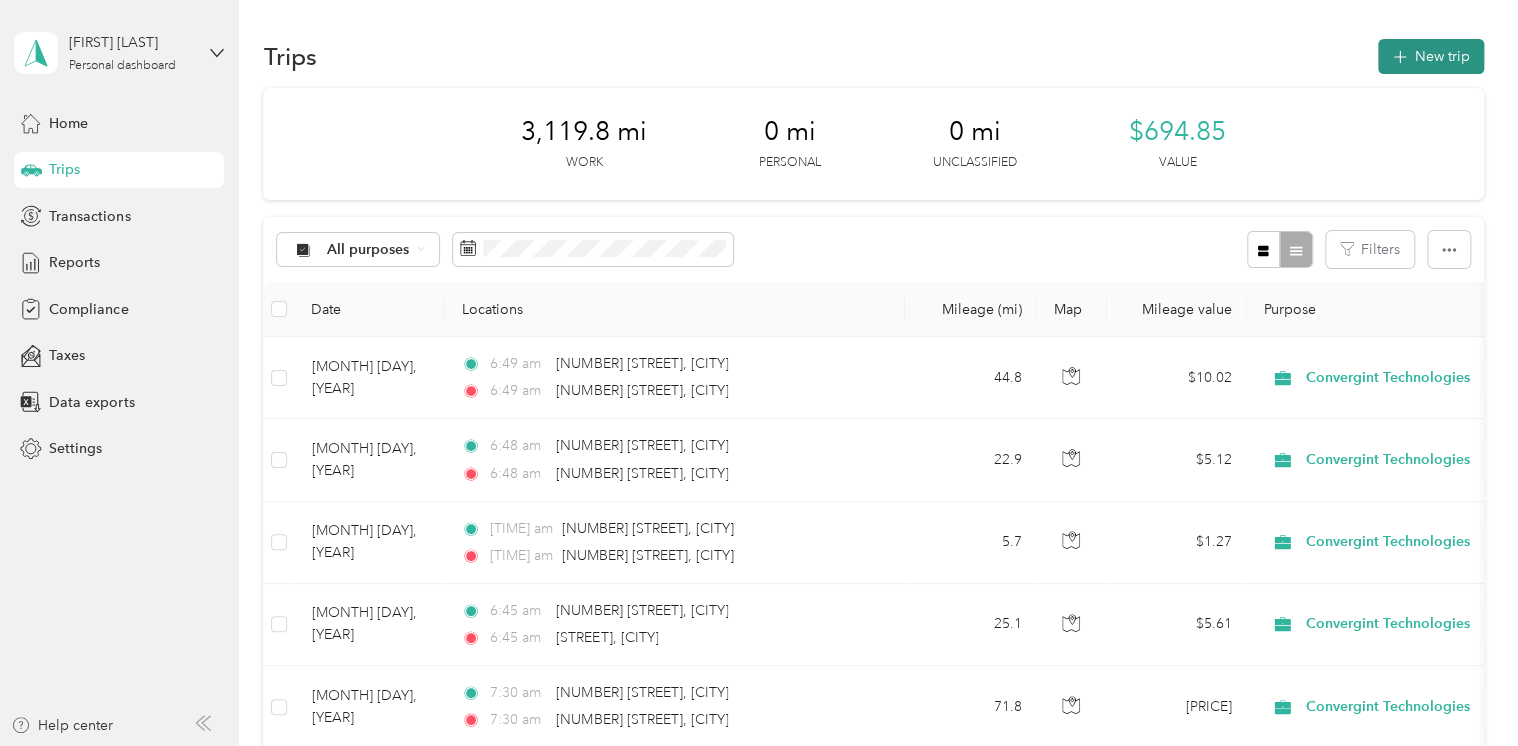 click on "New trip" at bounding box center (1431, 56) 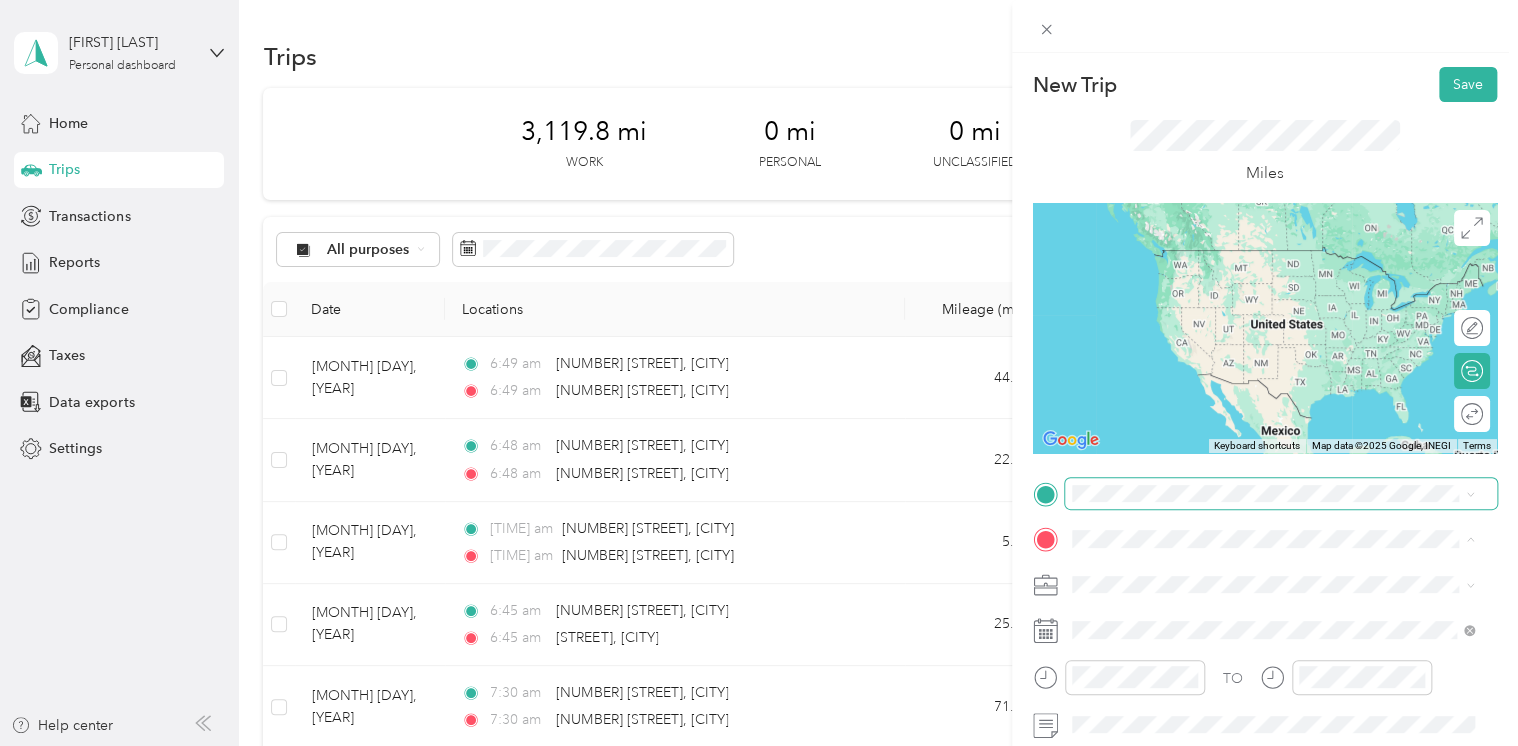 click at bounding box center (1281, 494) 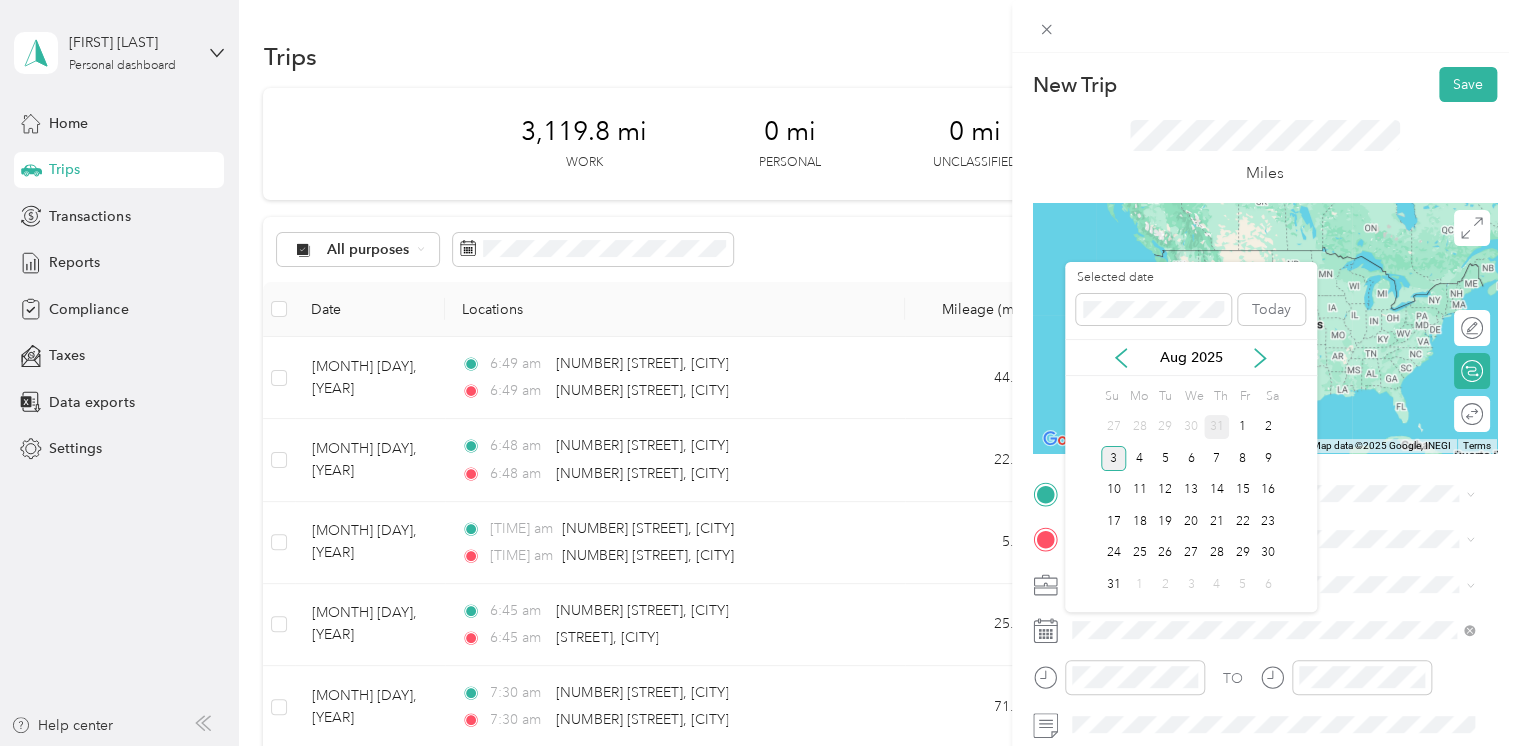 click on "31" at bounding box center [1217, 427] 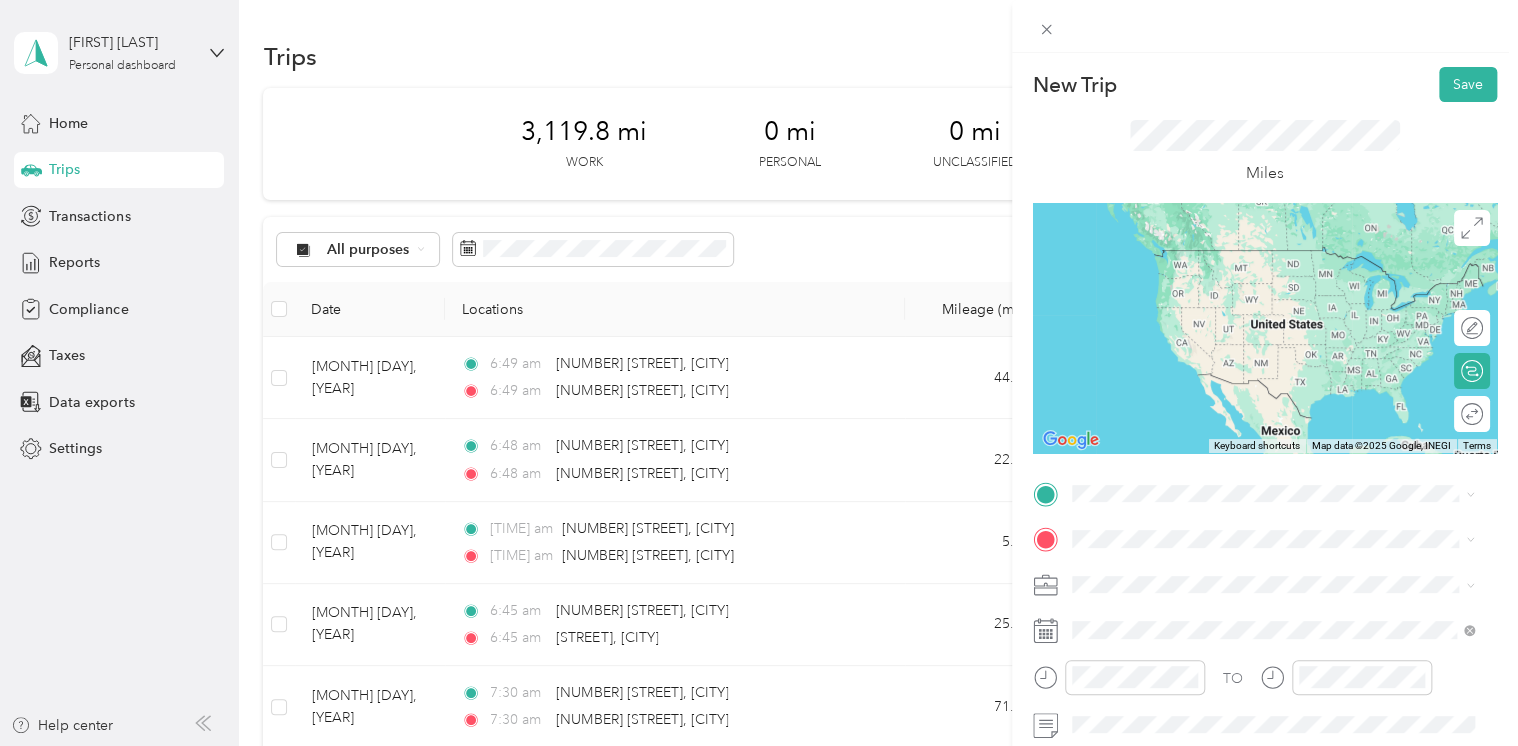 click on "[NUMBER] [STREET]
[CITY], [STATE] [POSTAL_CODE], [COUNTRY]" at bounding box center (1273, 251) 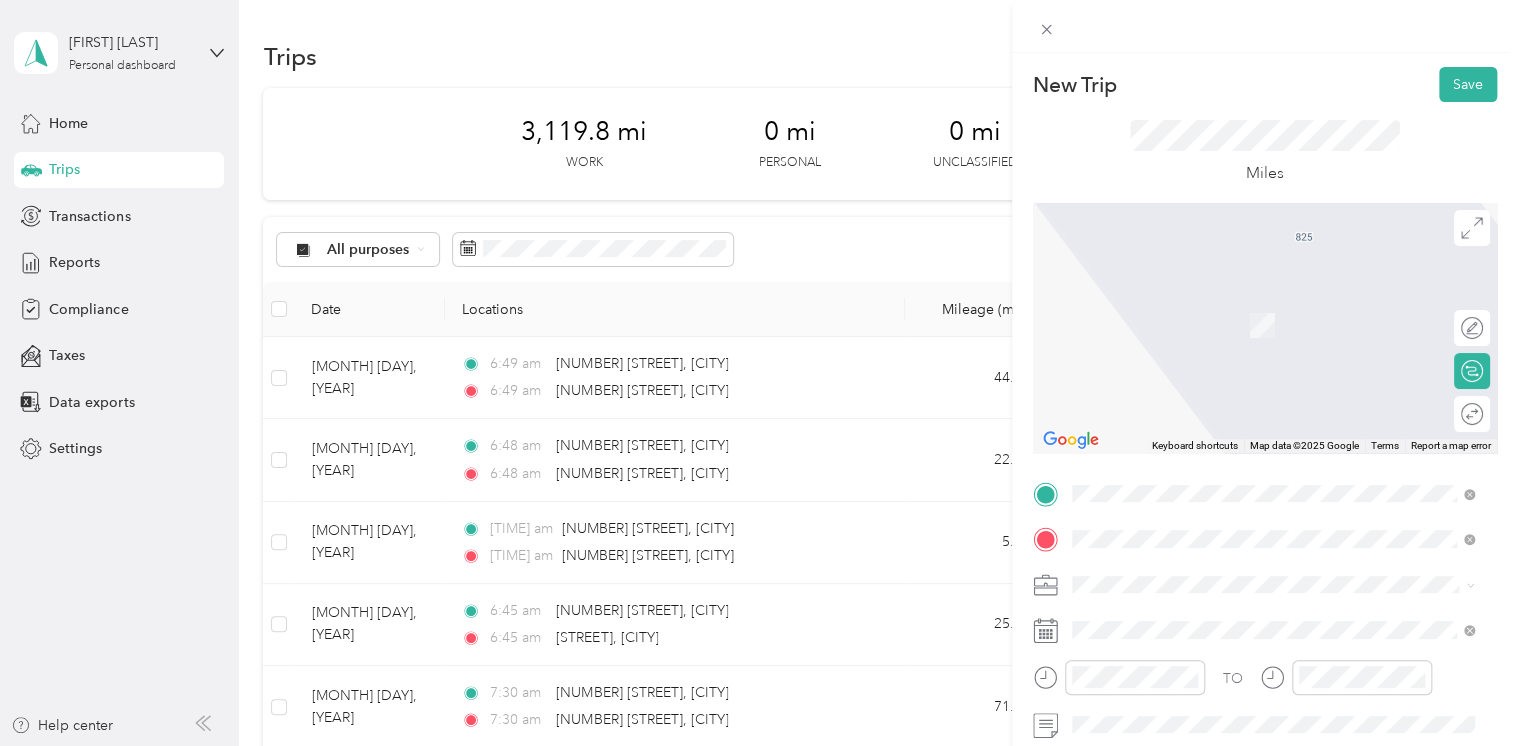 click on "[NUMBER] [STREET]
[CITY], [STATE] [POSTAL_CODE], [COUNTRY]" at bounding box center [1253, 304] 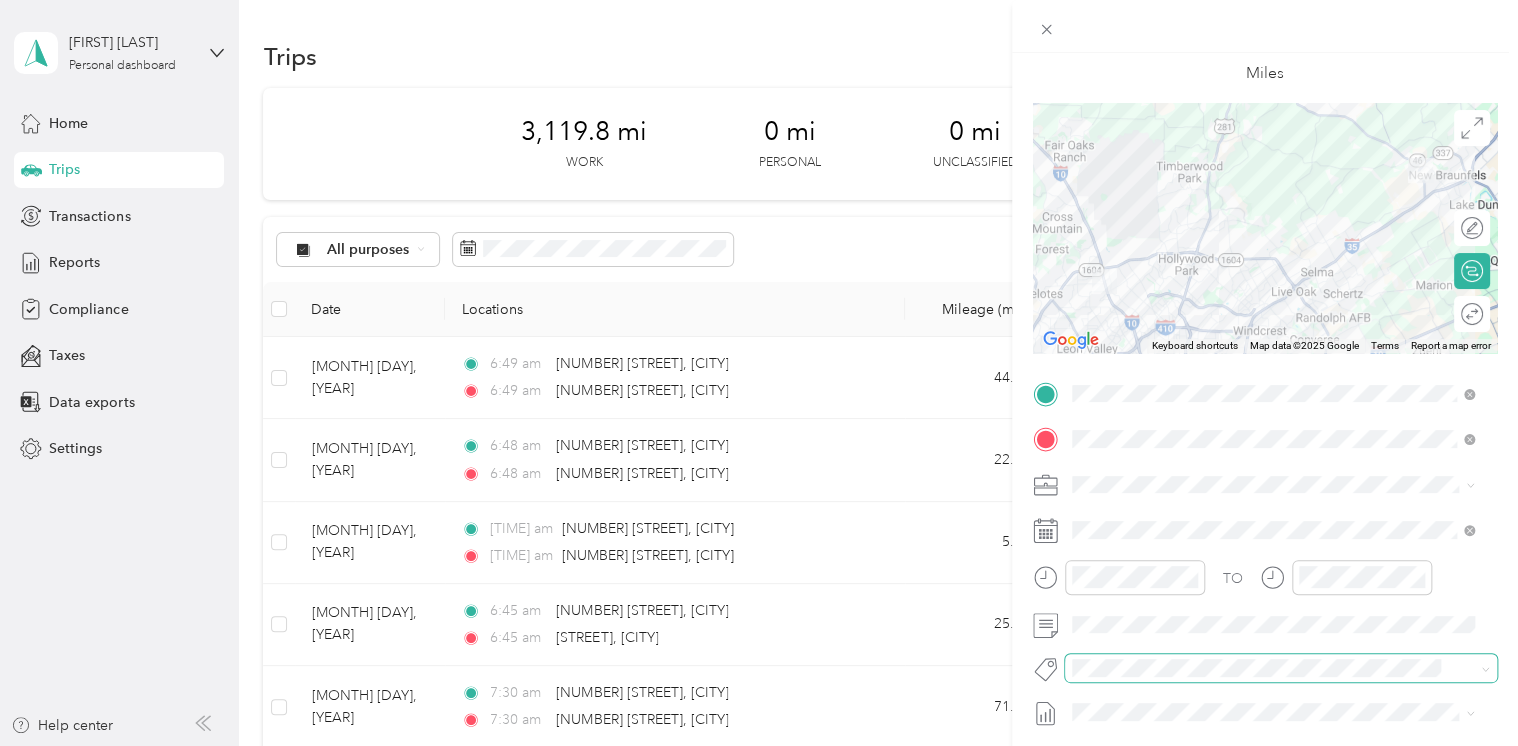 scroll, scrollTop: 0, scrollLeft: 0, axis: both 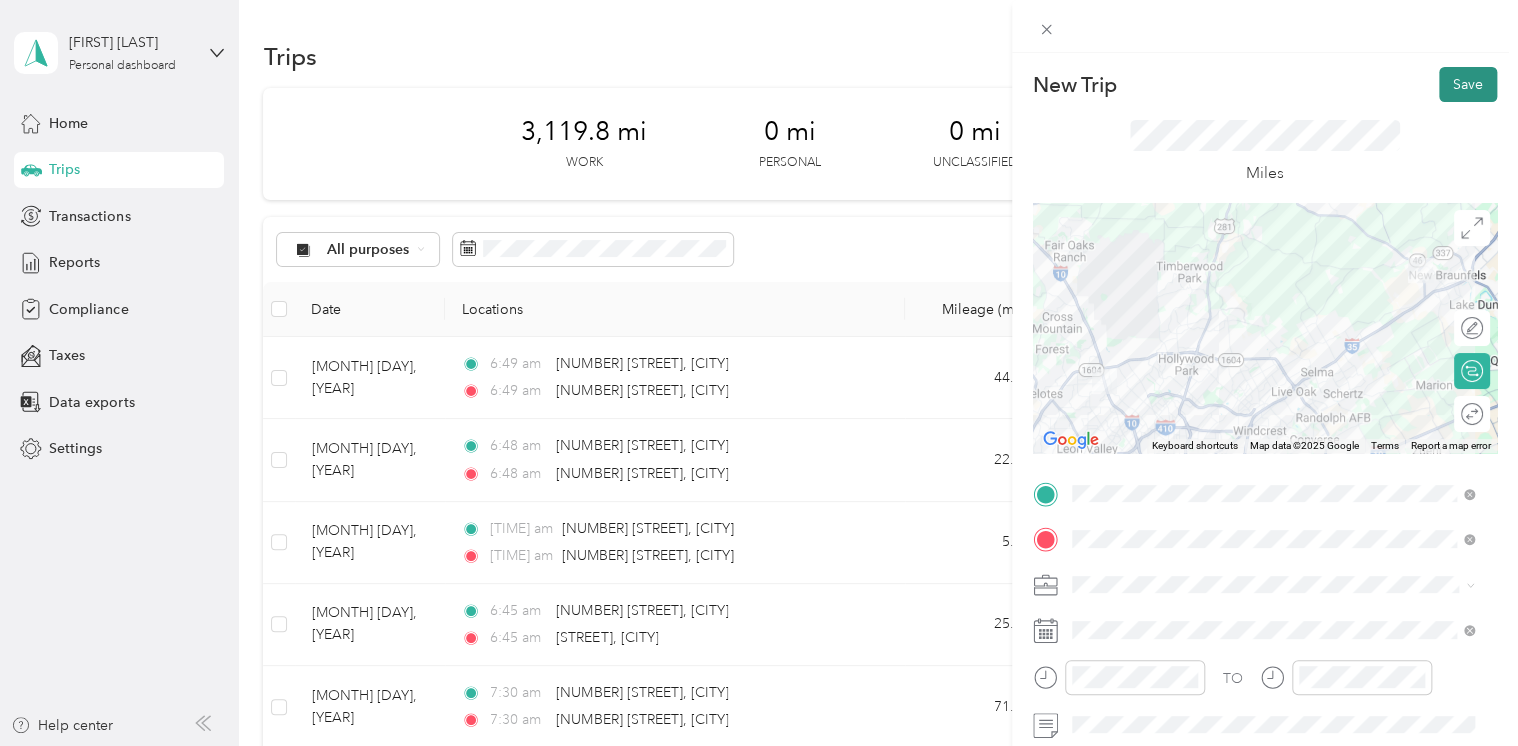 click on "Save" at bounding box center (1468, 84) 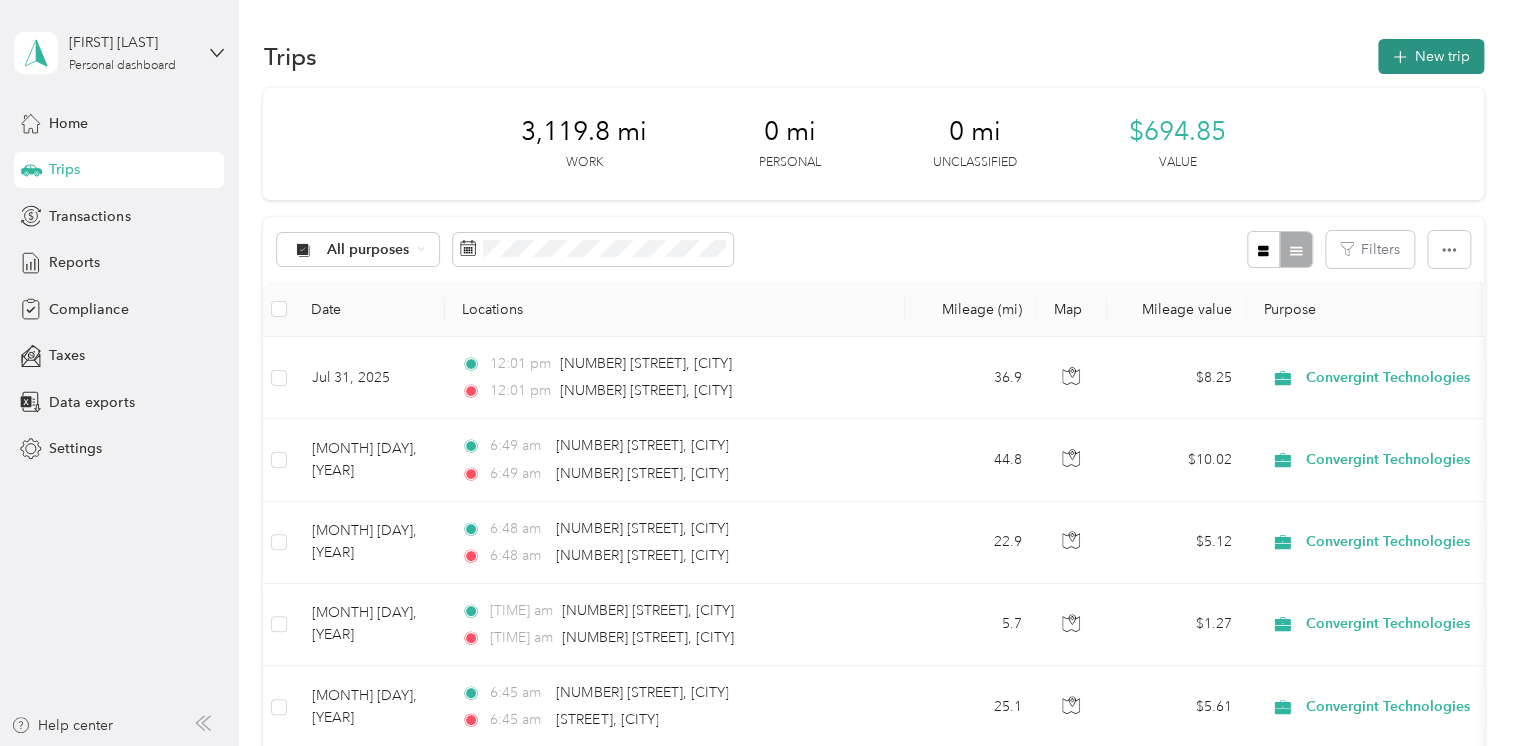 click 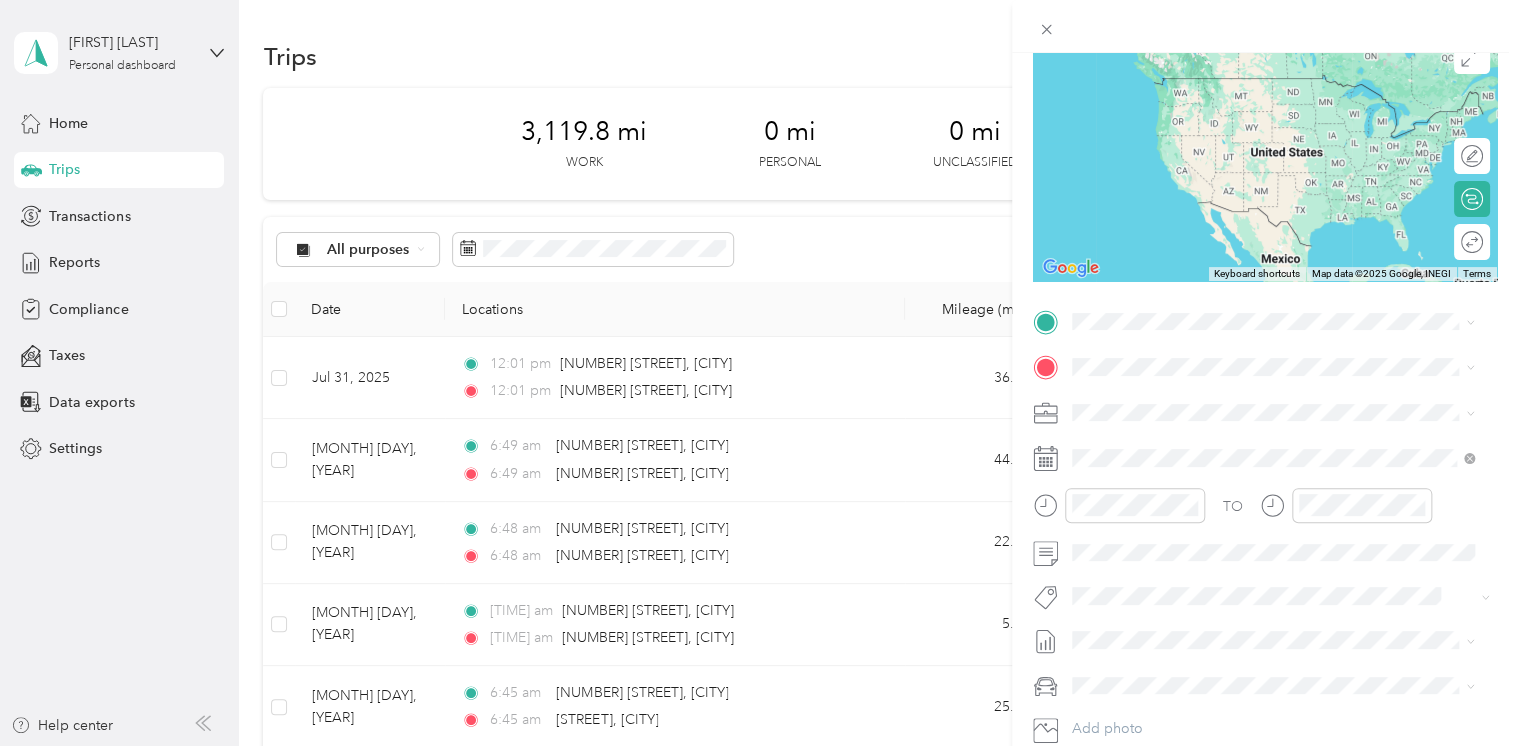 scroll, scrollTop: 302, scrollLeft: 0, axis: vertical 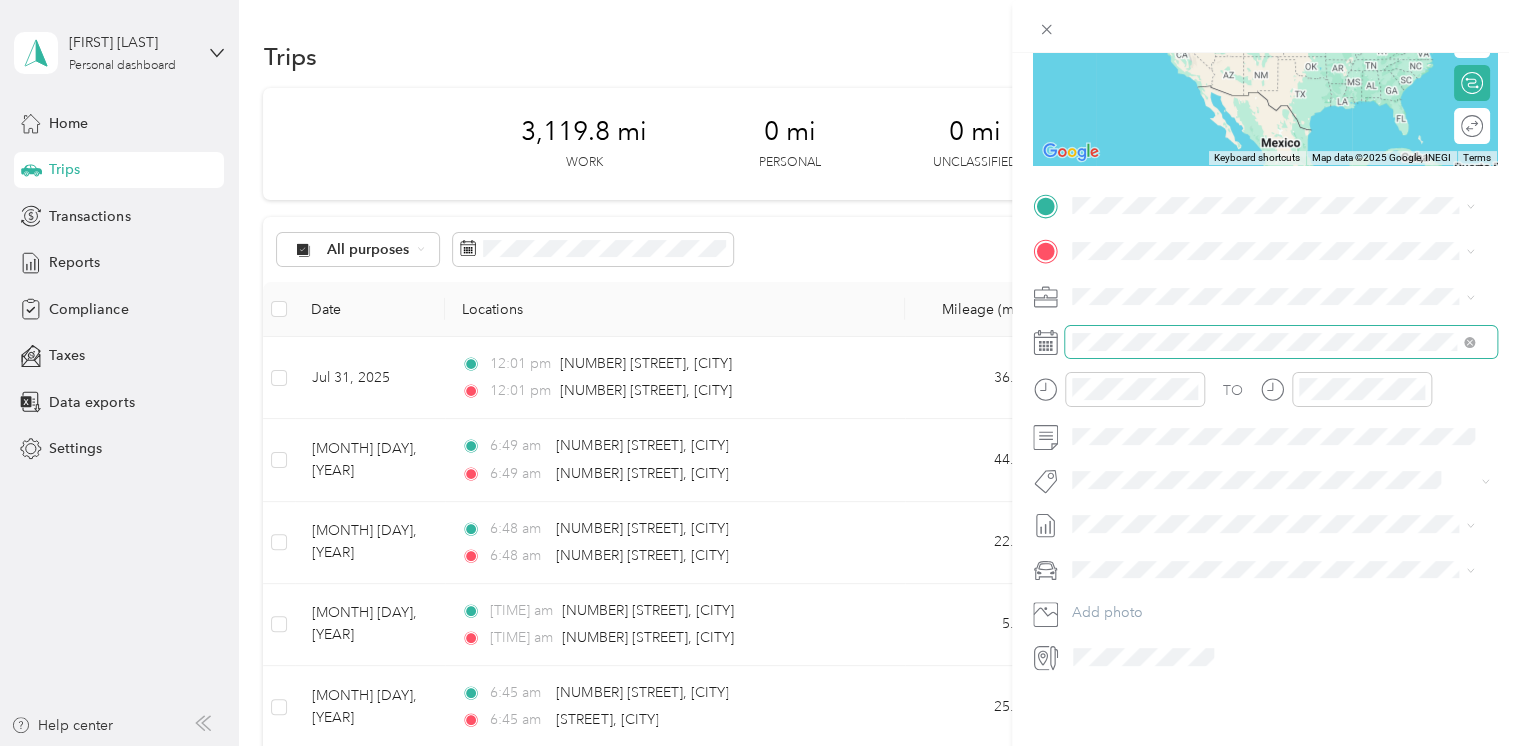 click at bounding box center [1281, 342] 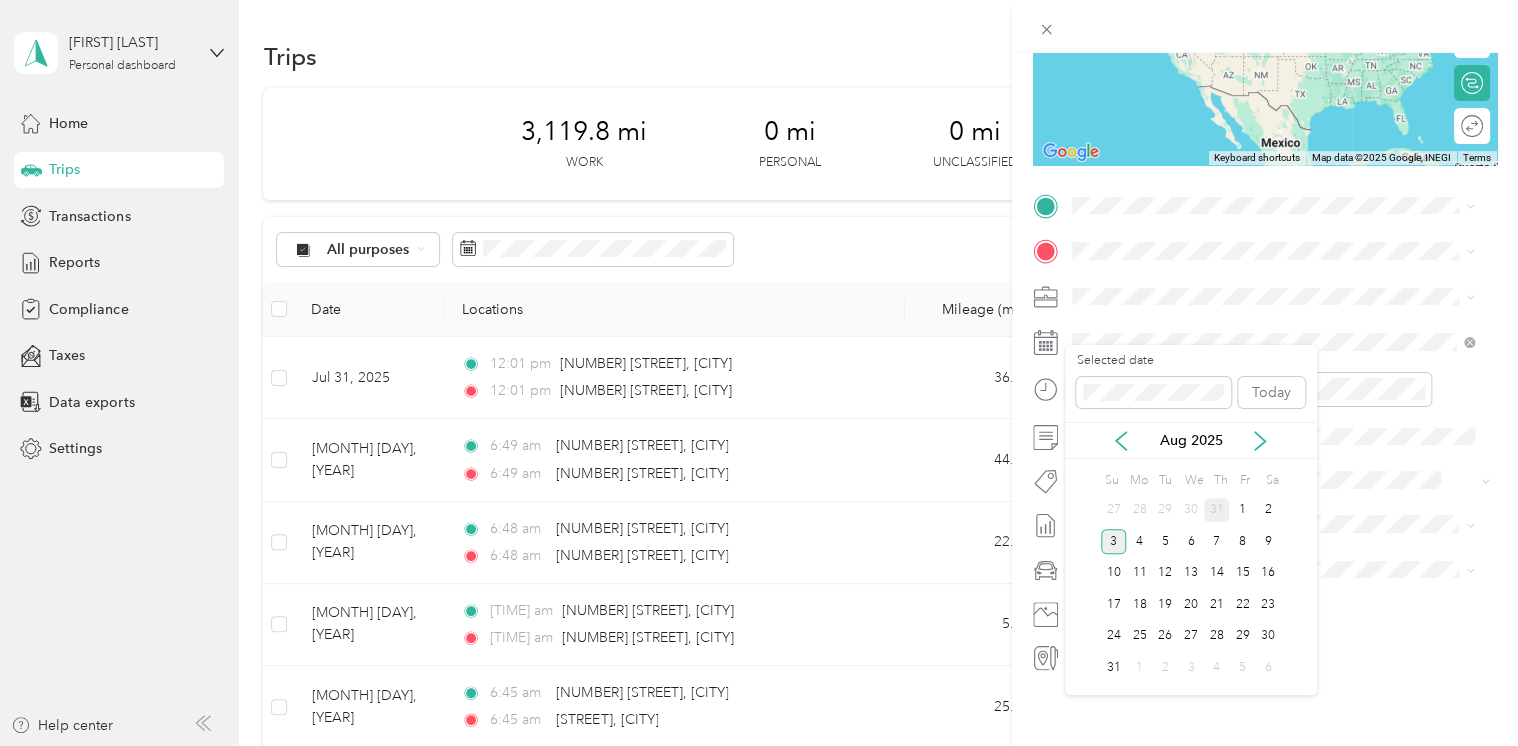 click on "31" at bounding box center (1217, 510) 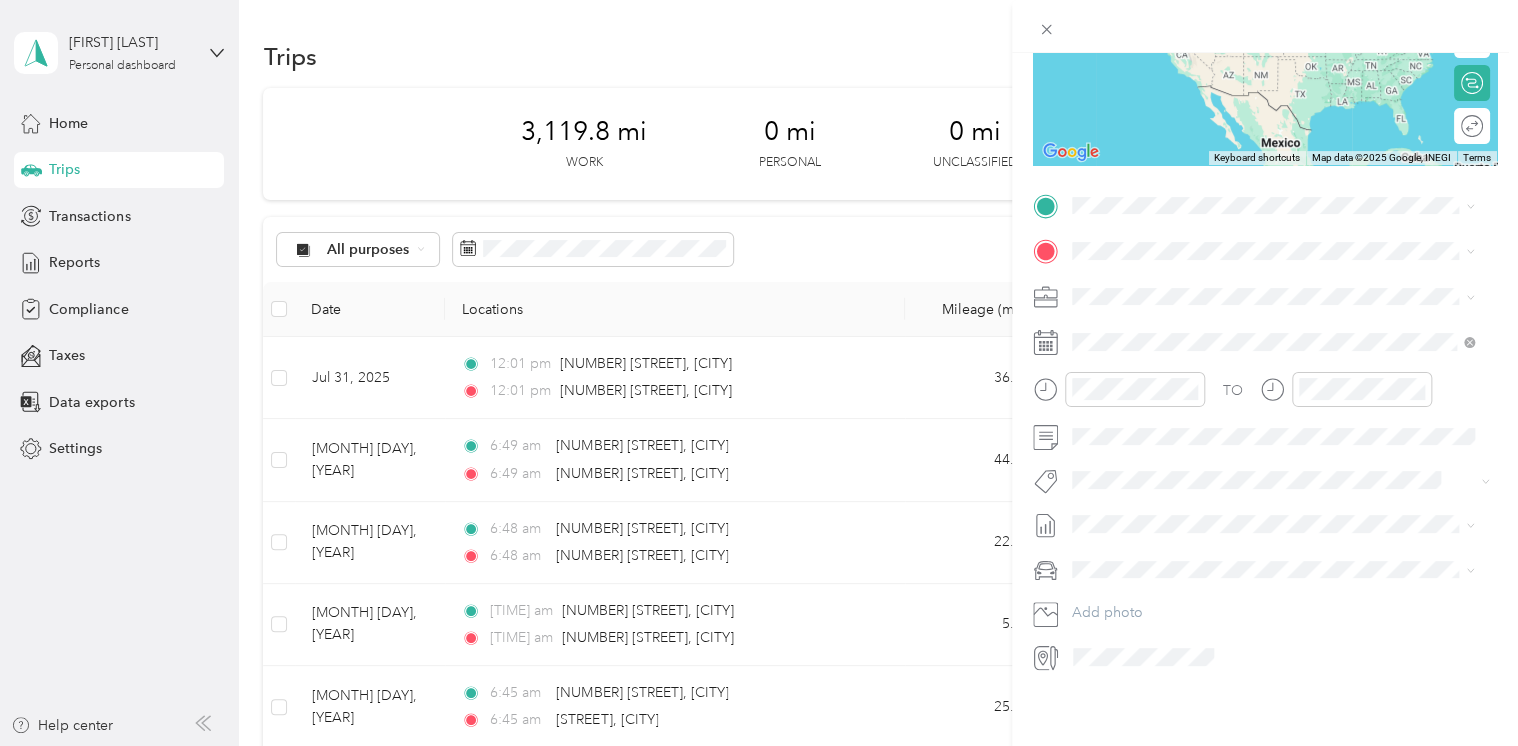 click on "[NUMBER] [STREET]
[CITY], [STATE] [POSTAL_CODE], [COUNTRY]" at bounding box center [1253, 269] 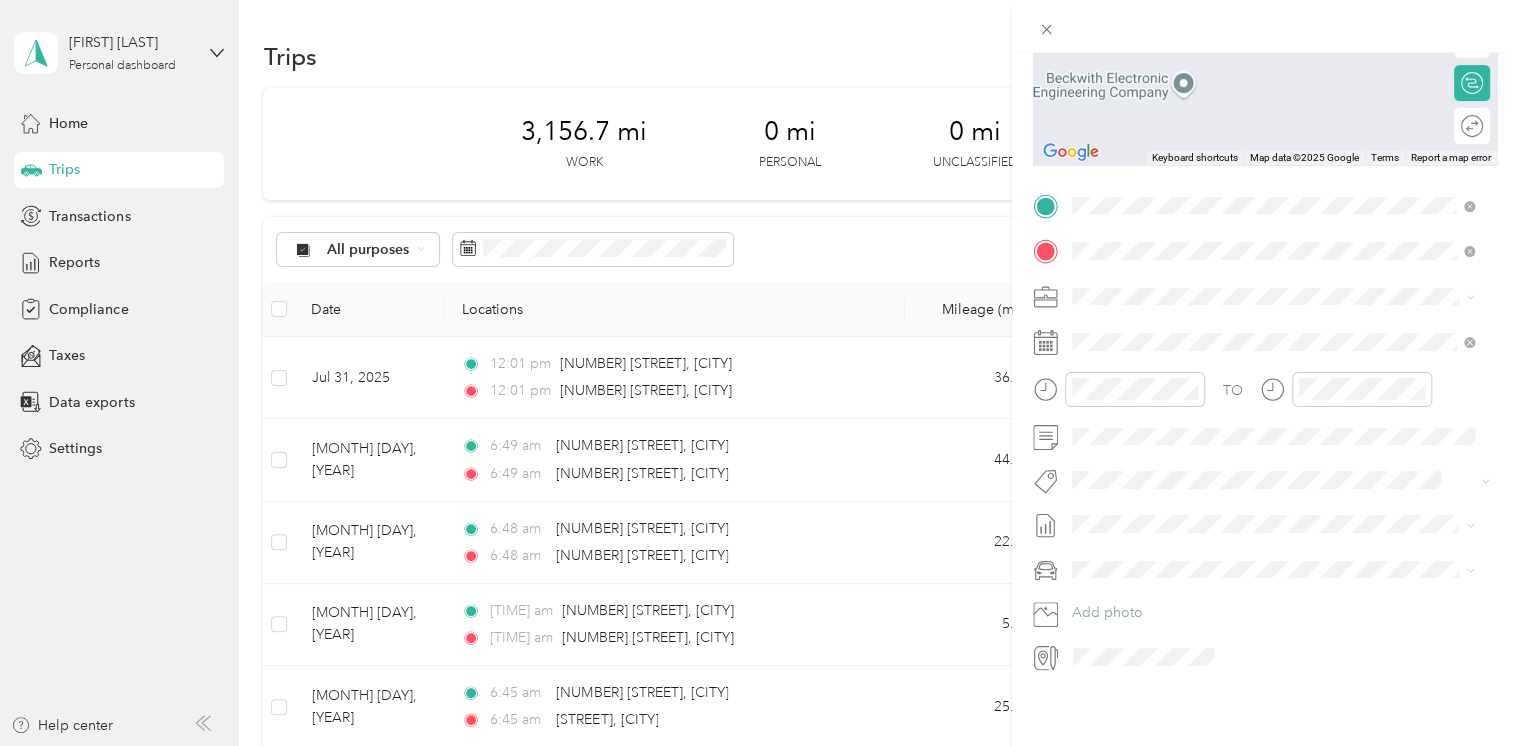 click on "[NUMBER] [STREET]
[CITY], [STATE] [POSTAL_CODE], [COUNTRY]" at bounding box center (1253, 317) 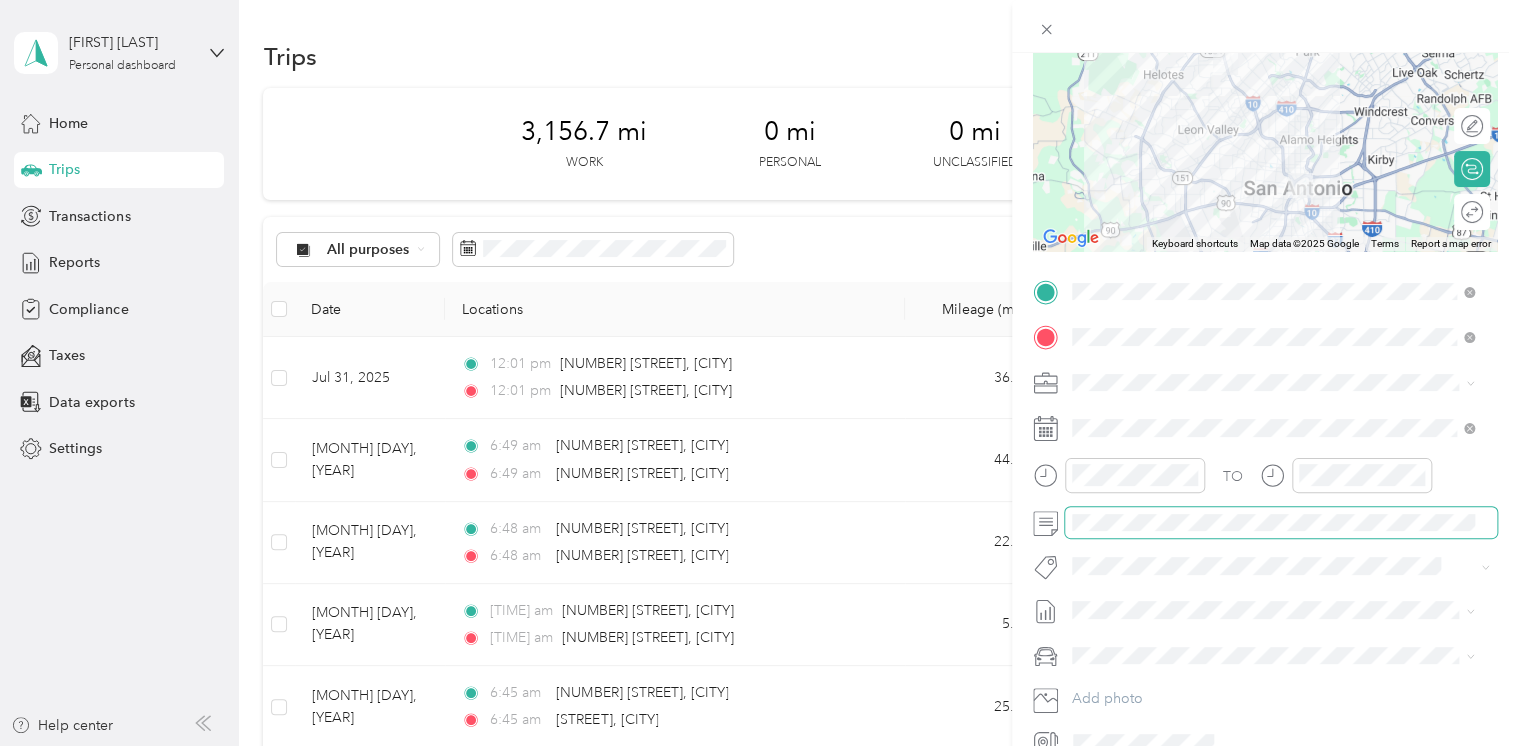scroll, scrollTop: 0, scrollLeft: 0, axis: both 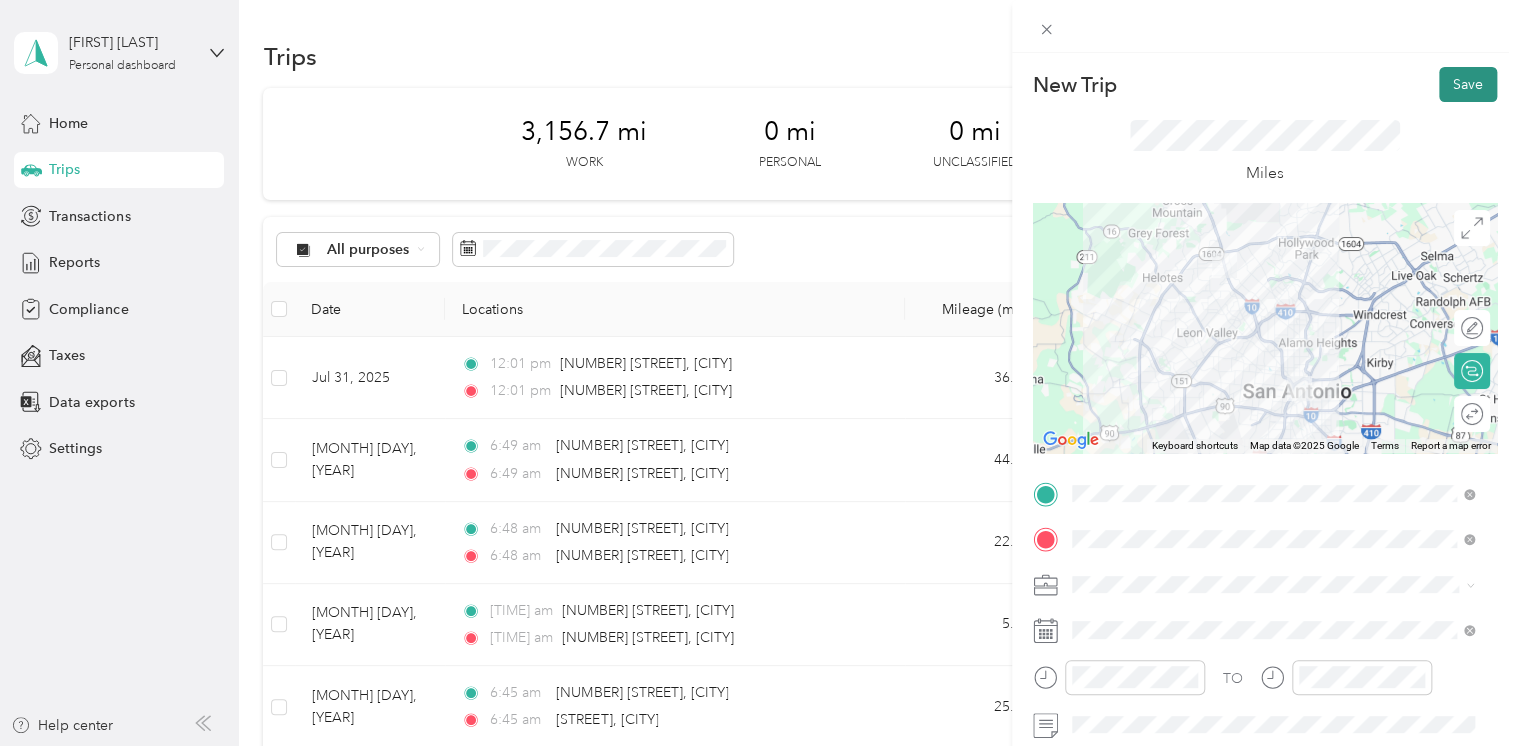click on "Save" at bounding box center [1468, 84] 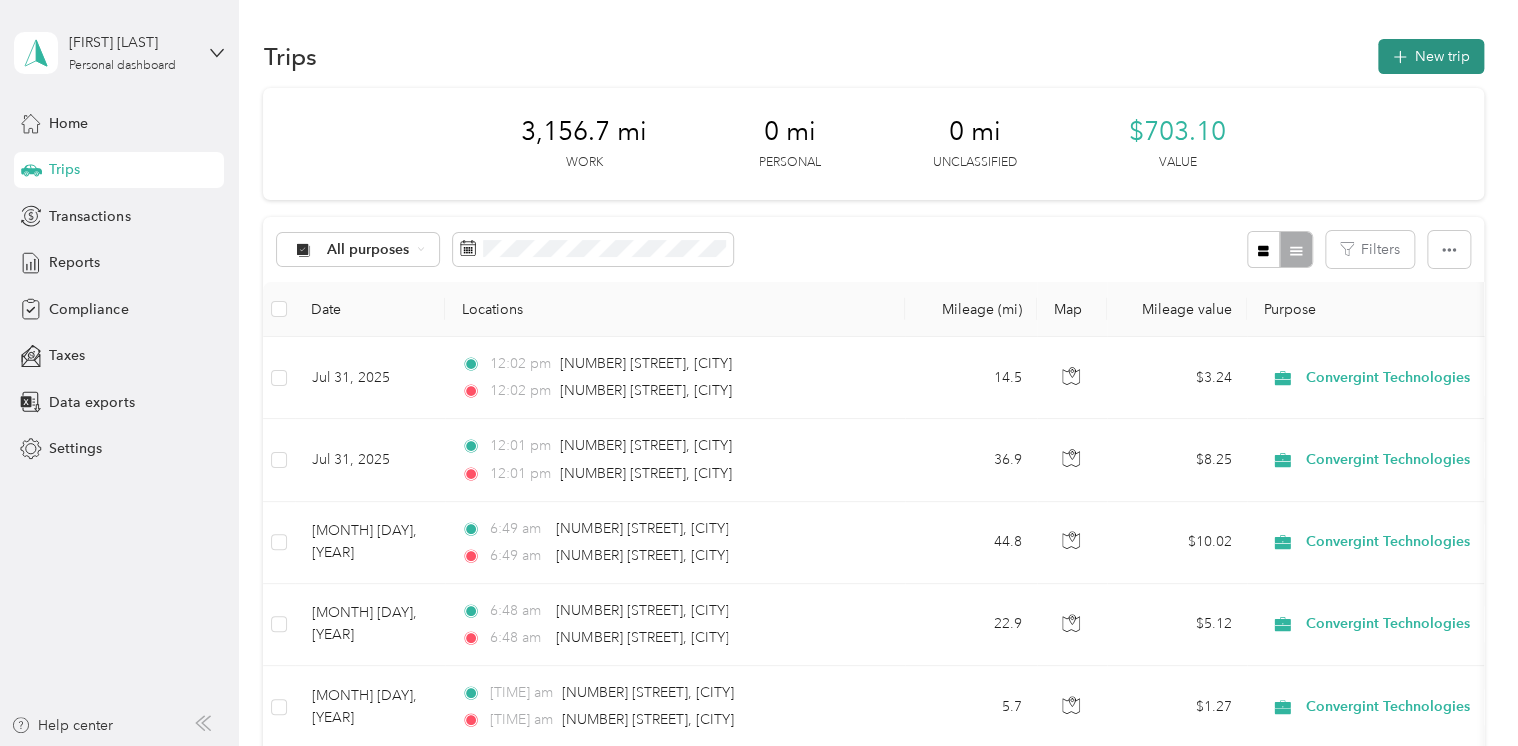 click on "New trip" at bounding box center [1431, 56] 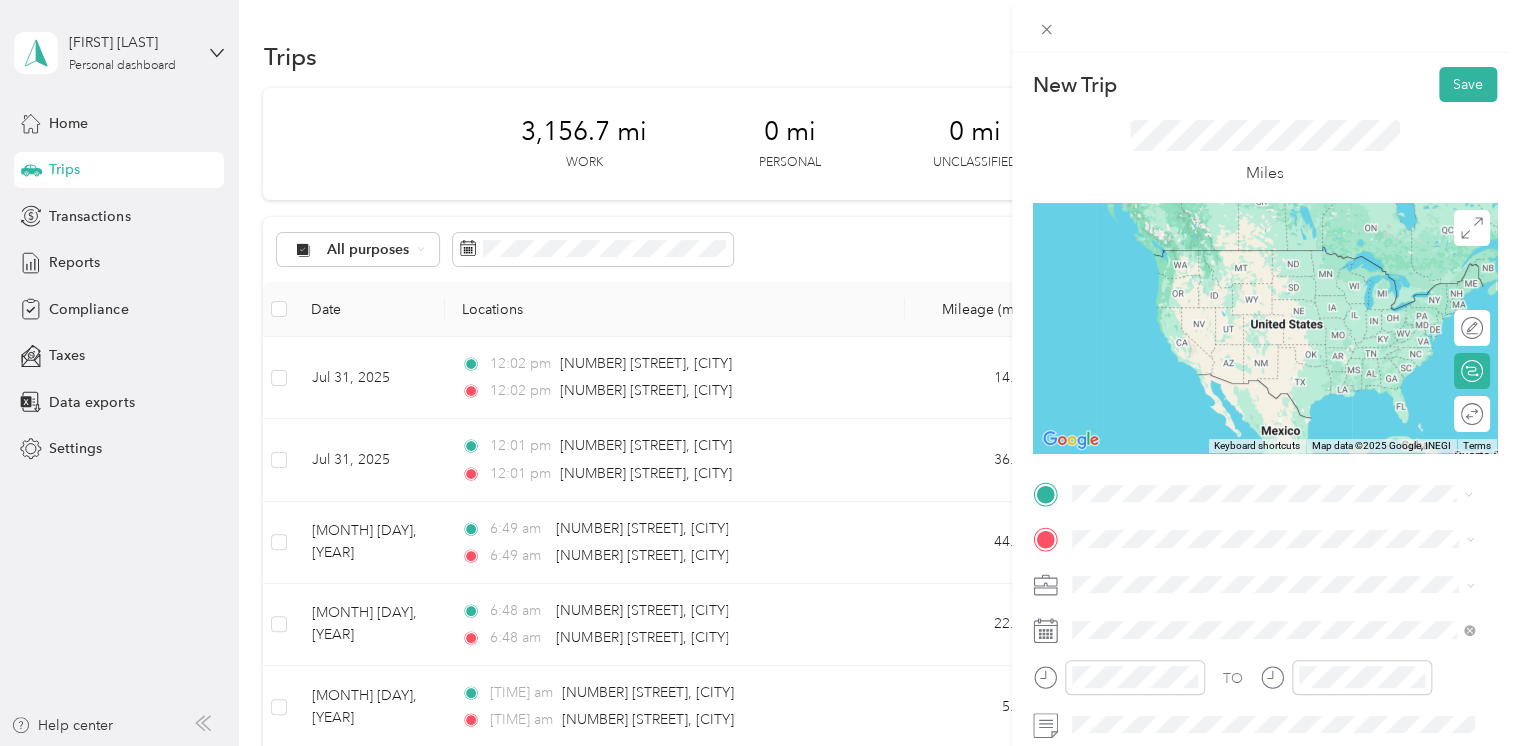 click on "[NUMBER] [STREET]
[CITY], [STATE] [POSTAL_CODE], [COUNTRY]" at bounding box center [1253, 574] 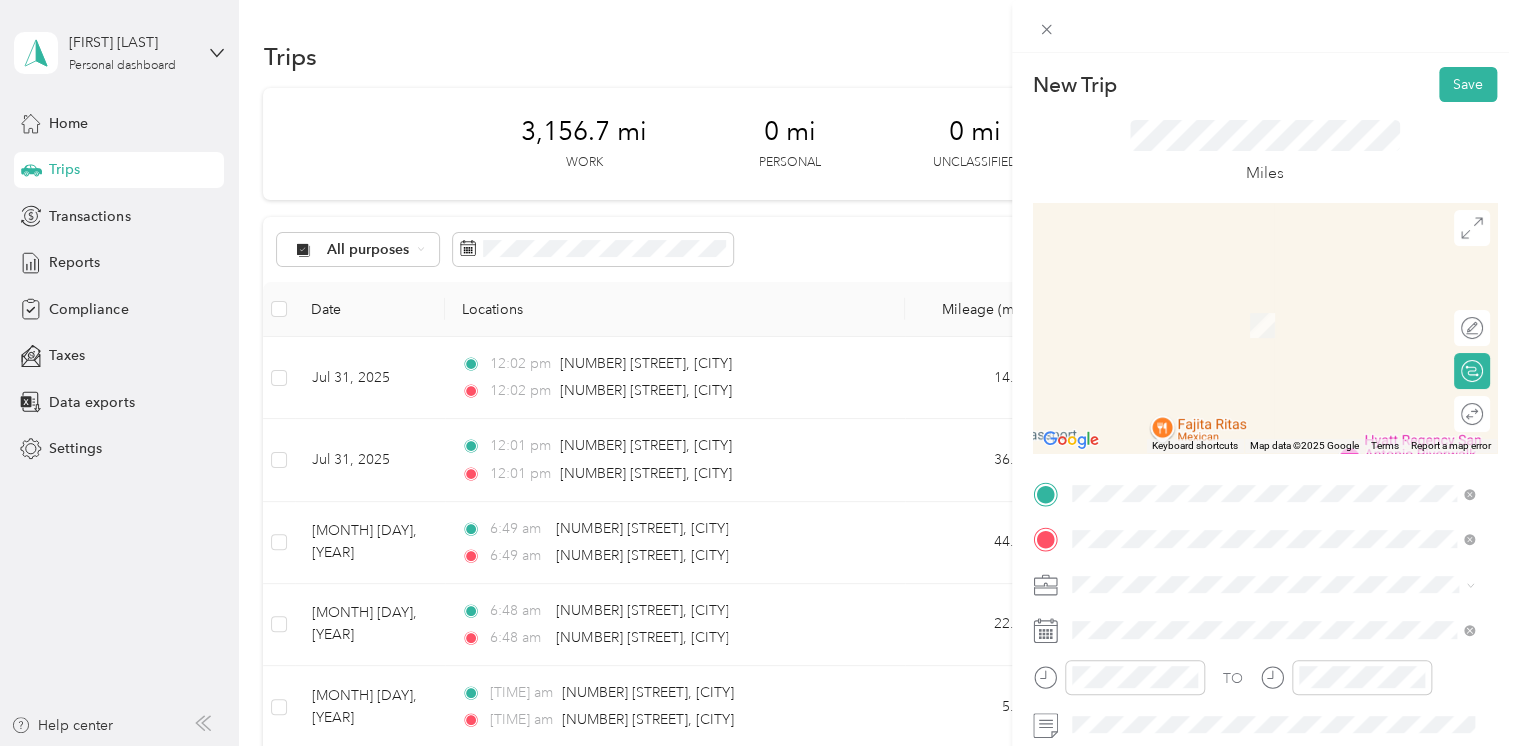 click on "[NUMBER] [STREET]
[CITY], [STATE] [POSTAL_CODE], [COUNTRY]" at bounding box center (1253, 304) 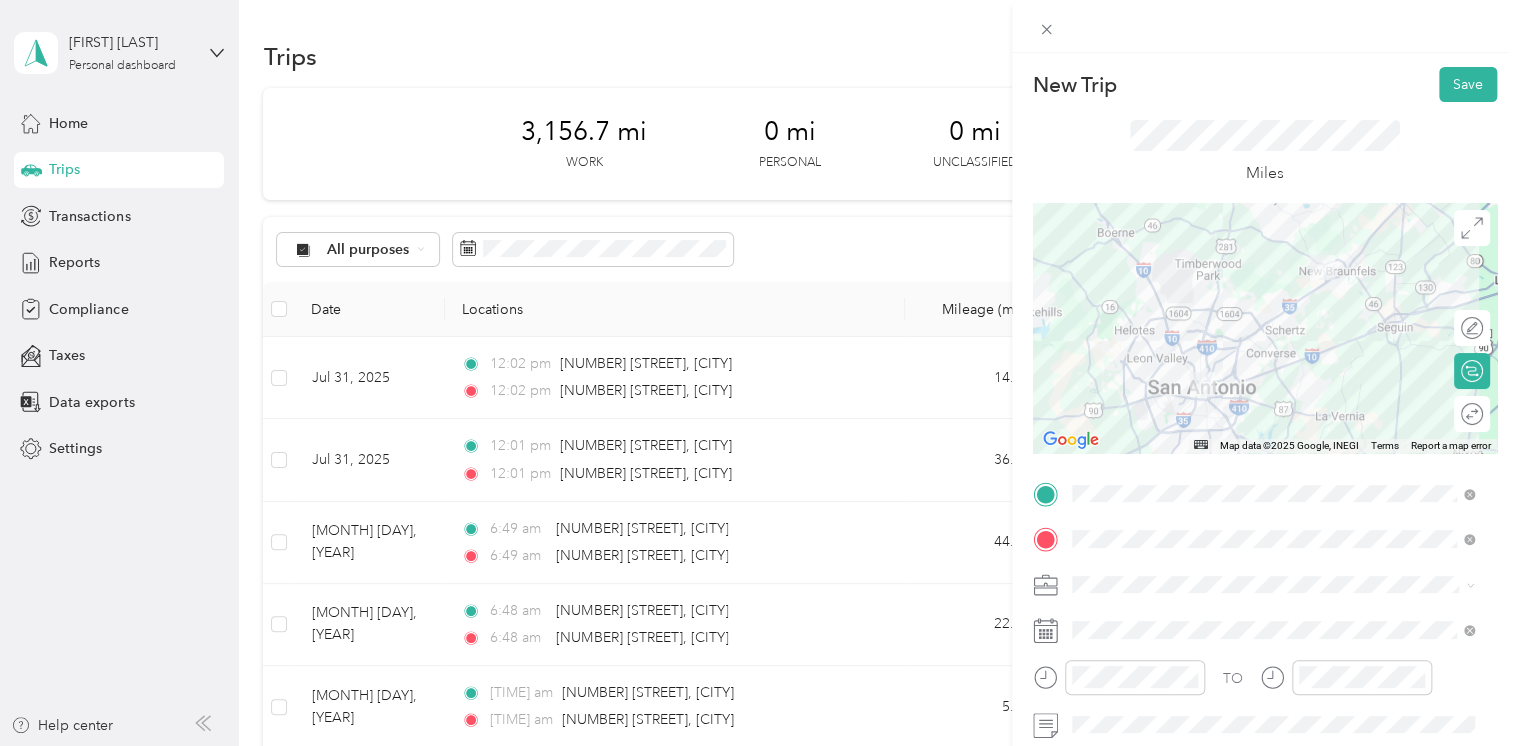 scroll, scrollTop: 200, scrollLeft: 0, axis: vertical 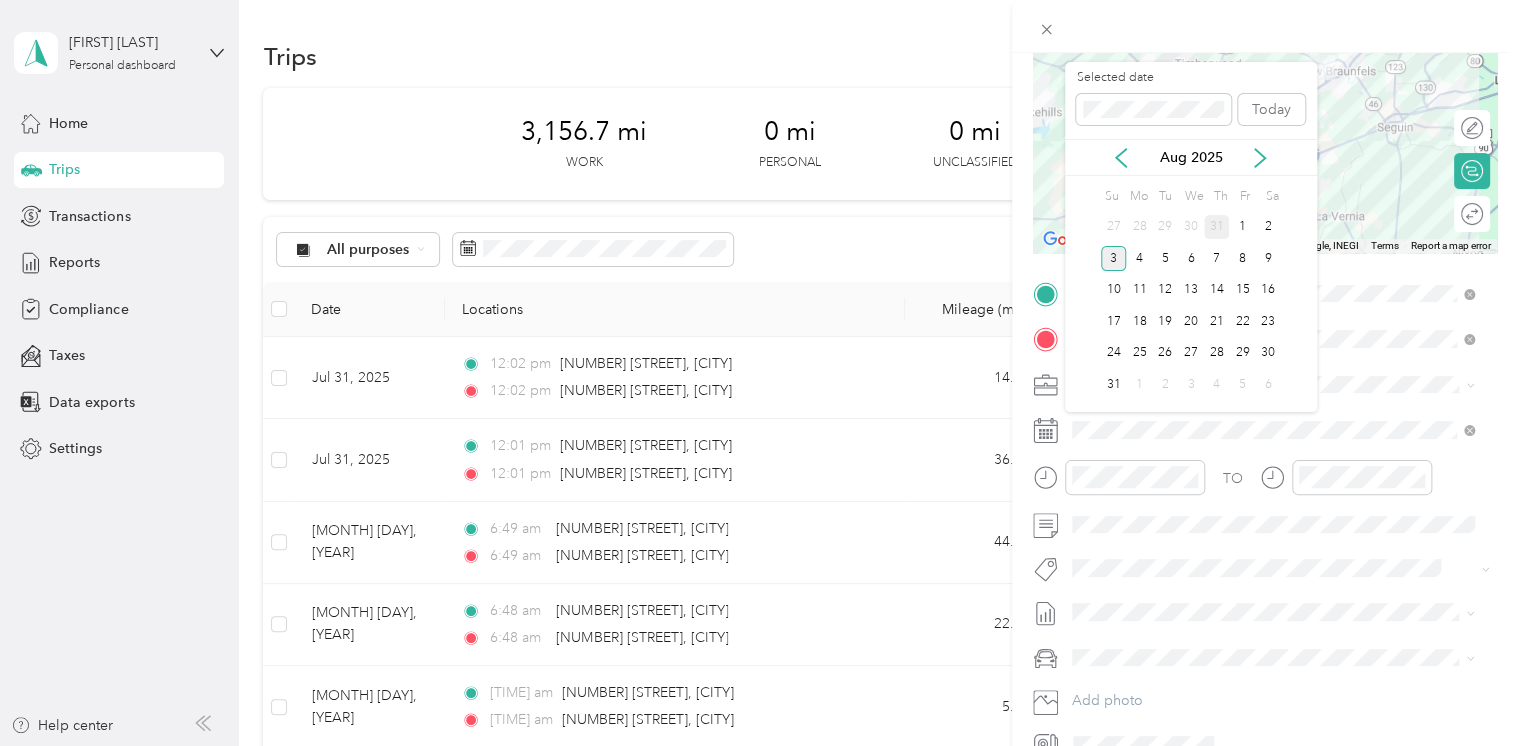 click on "31" at bounding box center [1217, 227] 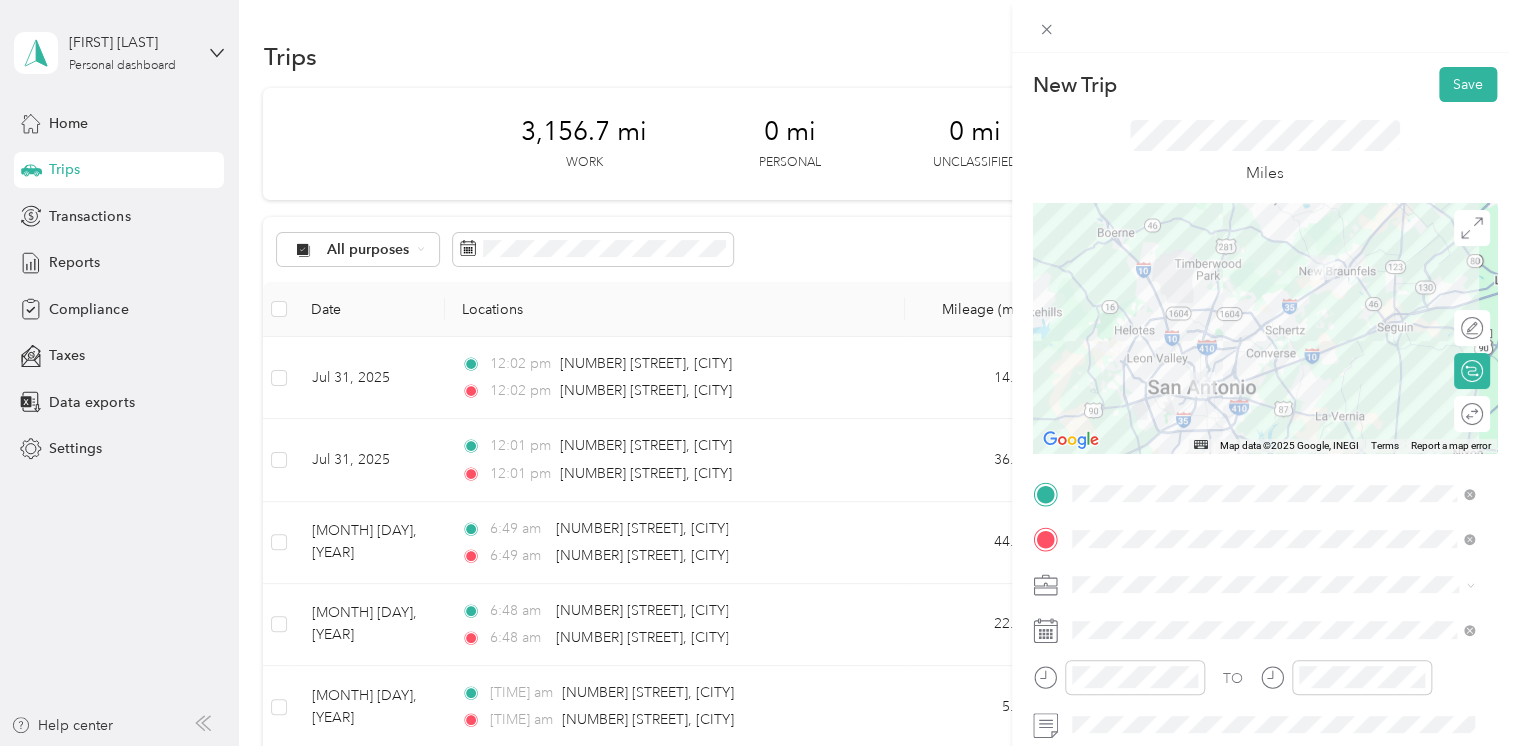 scroll, scrollTop: 0, scrollLeft: 0, axis: both 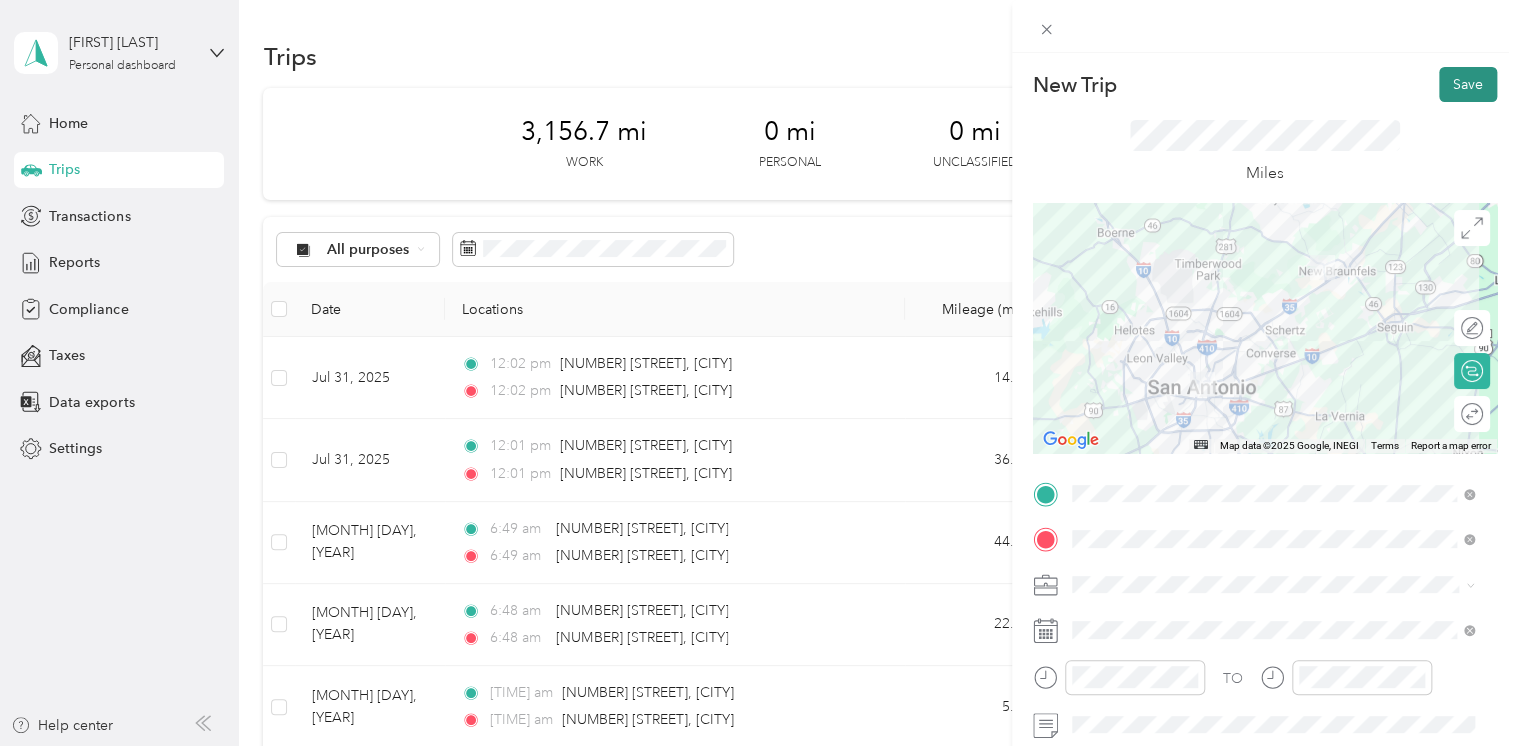 click on "Save" at bounding box center (1468, 84) 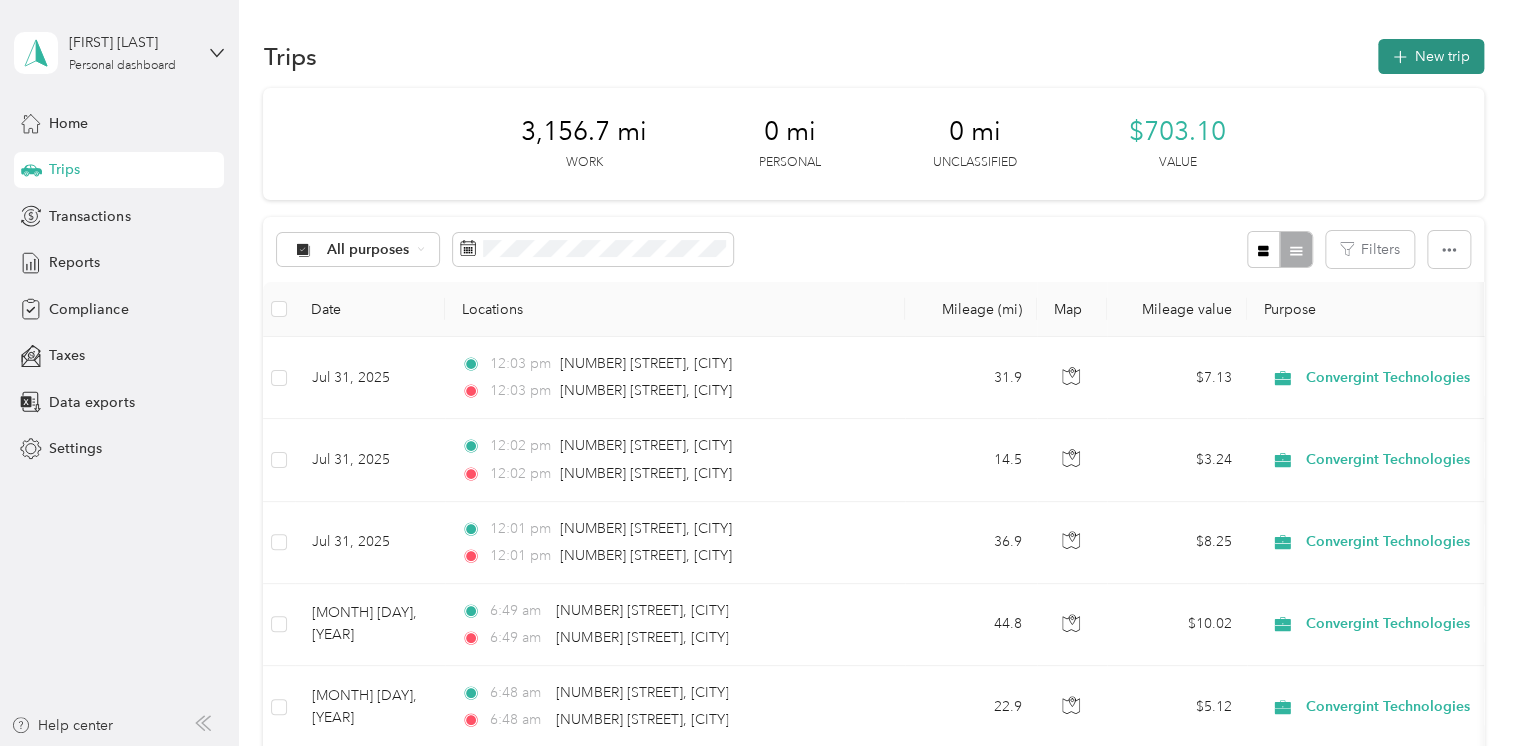 click on "New trip" at bounding box center [1431, 56] 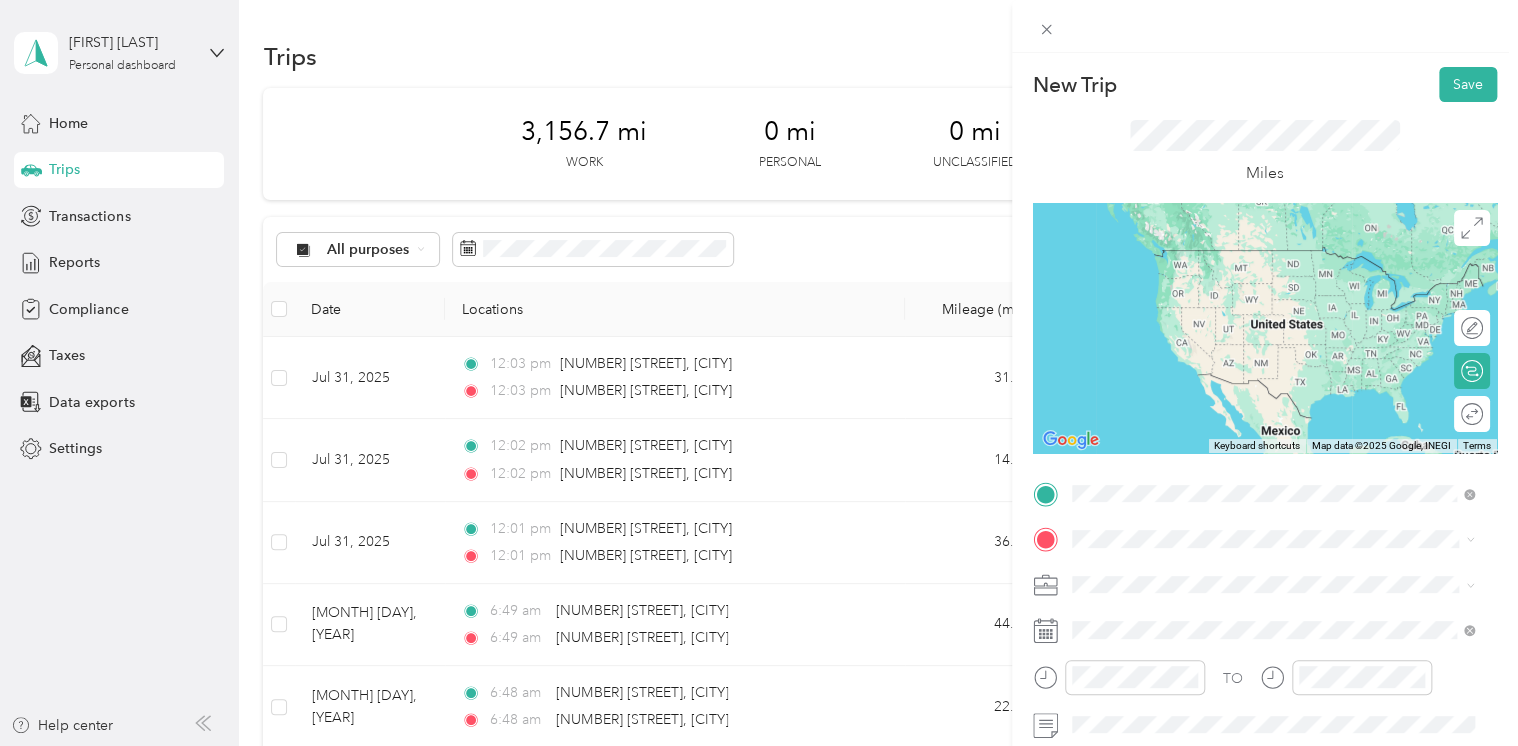 click on "[NUMBER] [STREET]
[CITY], [STATE] [POSTAL_CODE], [COUNTRY]" at bounding box center [1273, 259] 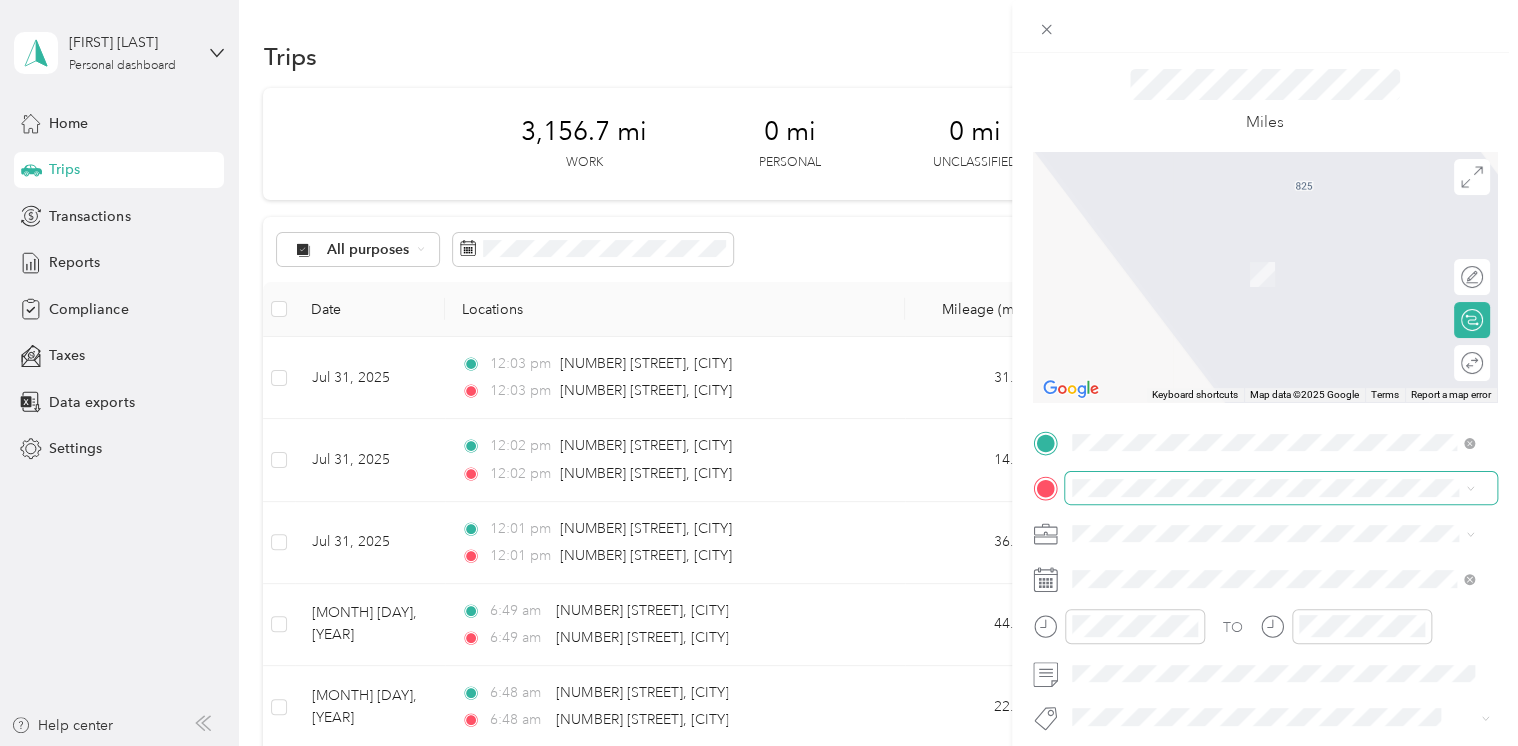 scroll, scrollTop: 100, scrollLeft: 0, axis: vertical 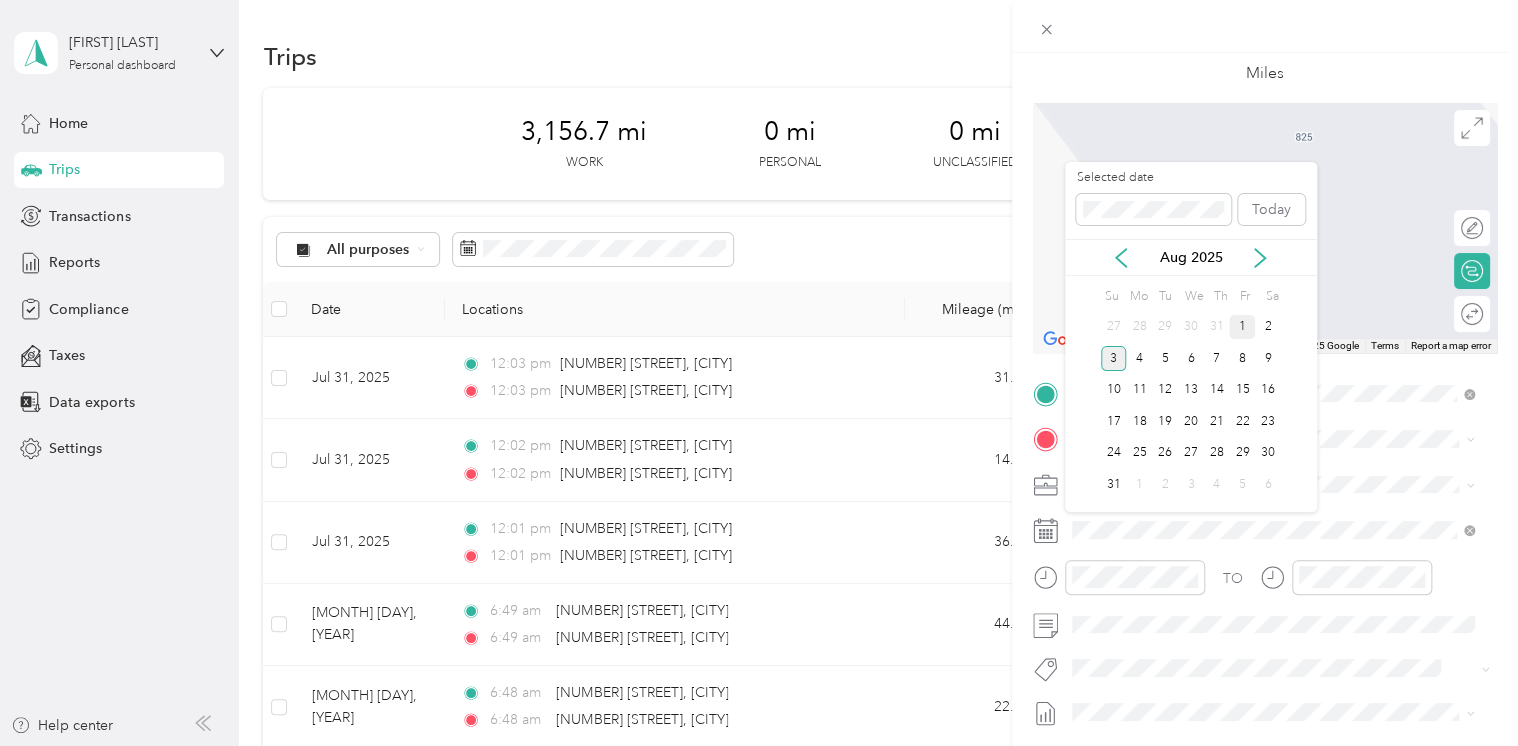 click on "1" at bounding box center (1242, 327) 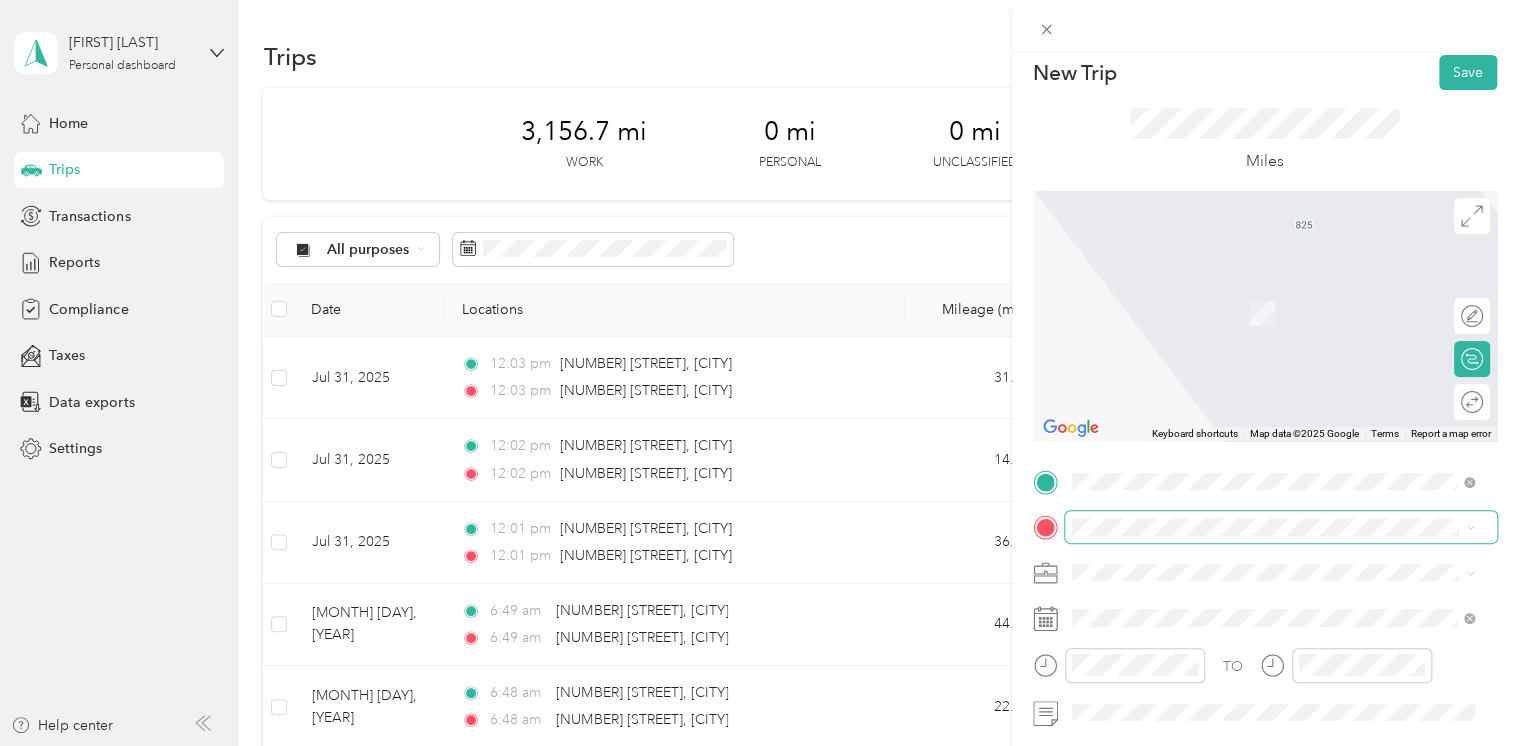 scroll, scrollTop: 0, scrollLeft: 0, axis: both 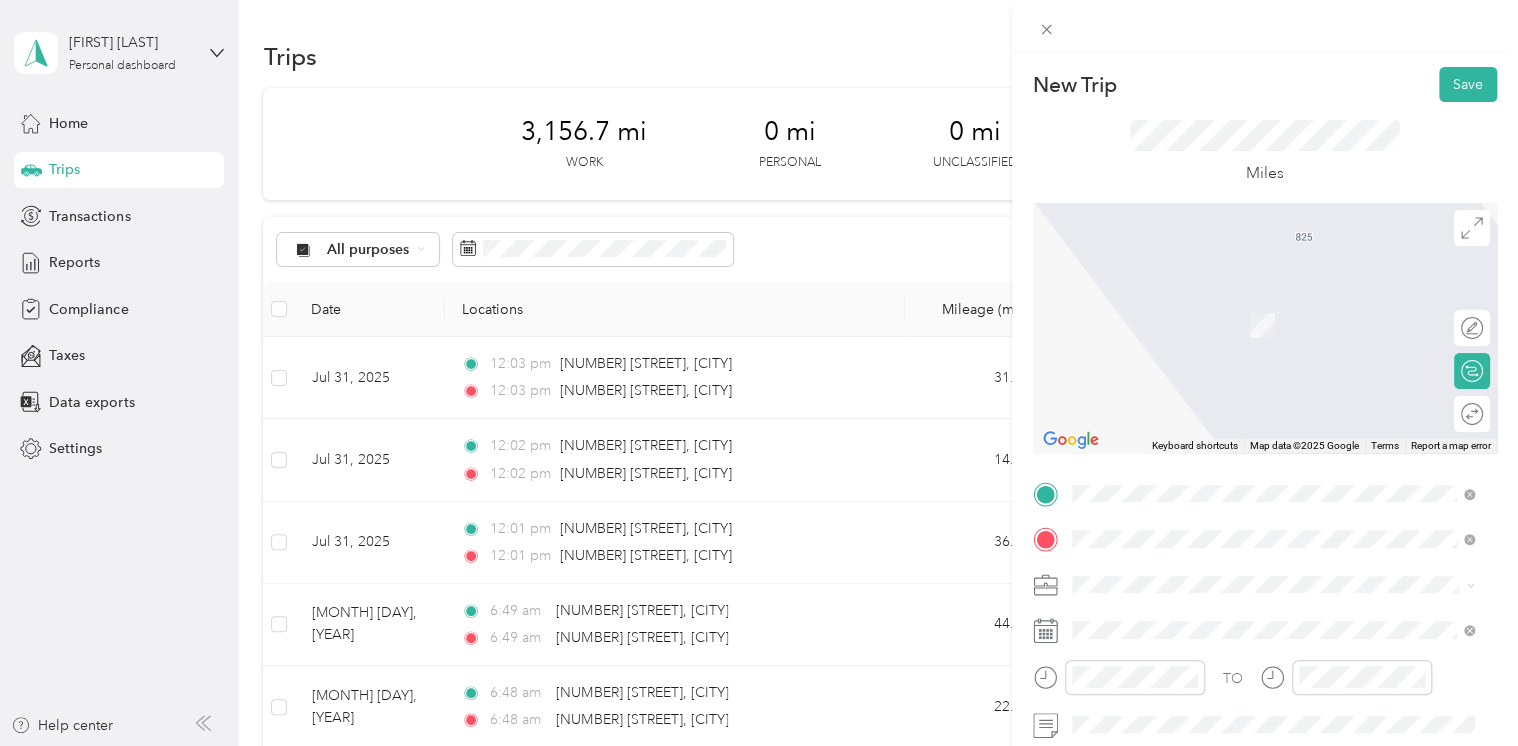 click on "[NUMBER] [STREET]
[CITY], [STATE] [POSTAL_CODE], [COUNTRY]" at bounding box center [1253, 619] 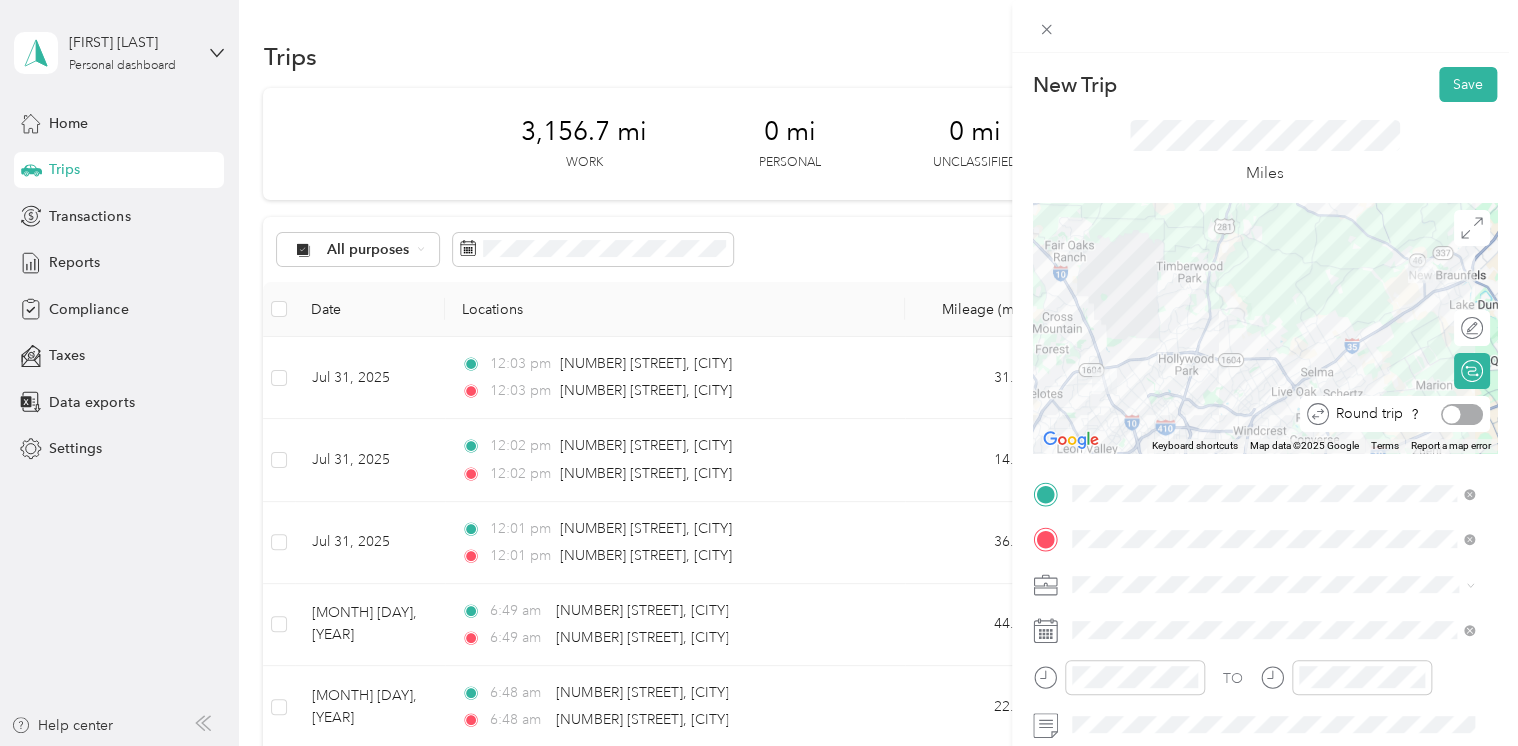 click at bounding box center [1462, 414] 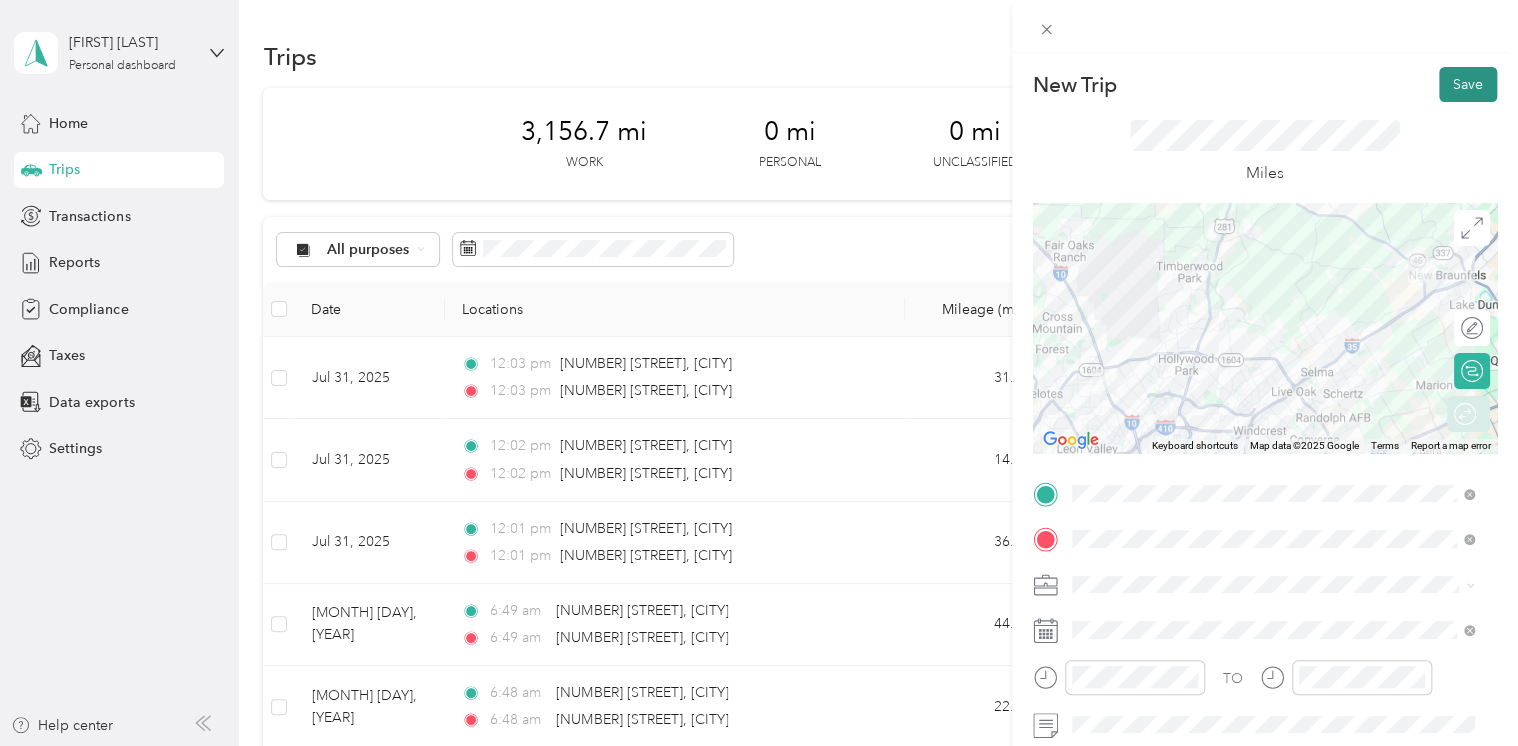 click on "Save" at bounding box center (1468, 84) 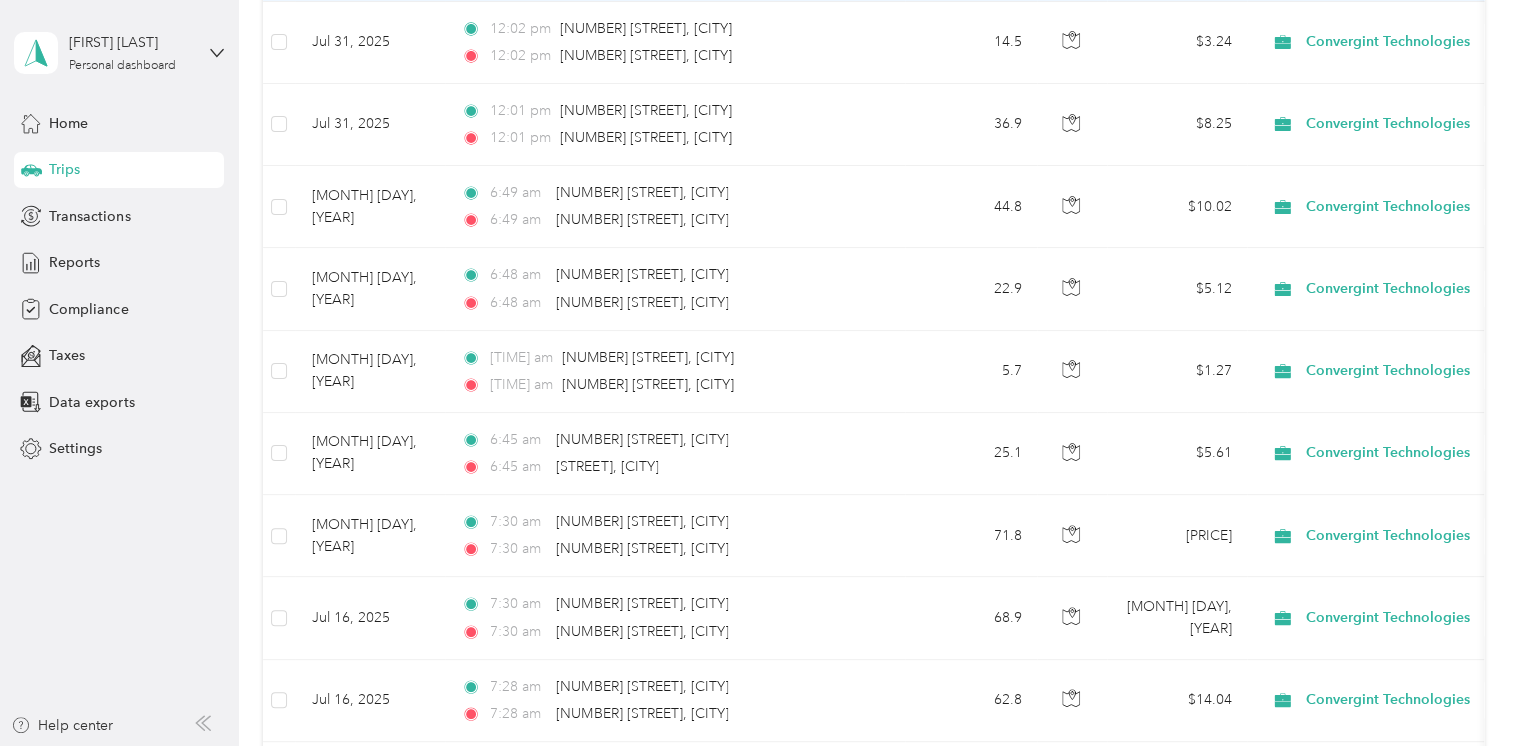 scroll, scrollTop: 600, scrollLeft: 0, axis: vertical 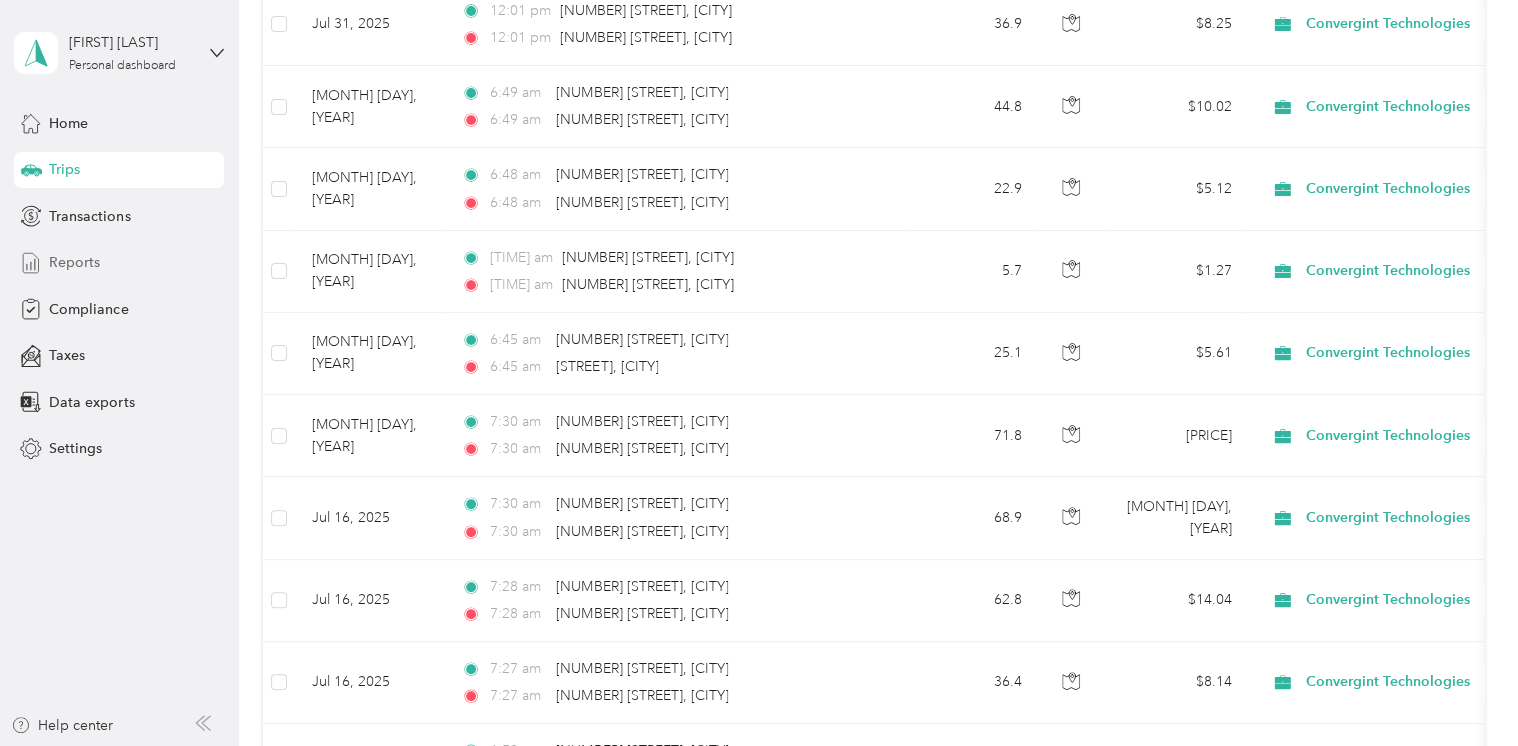 click on "Reports" at bounding box center (119, 263) 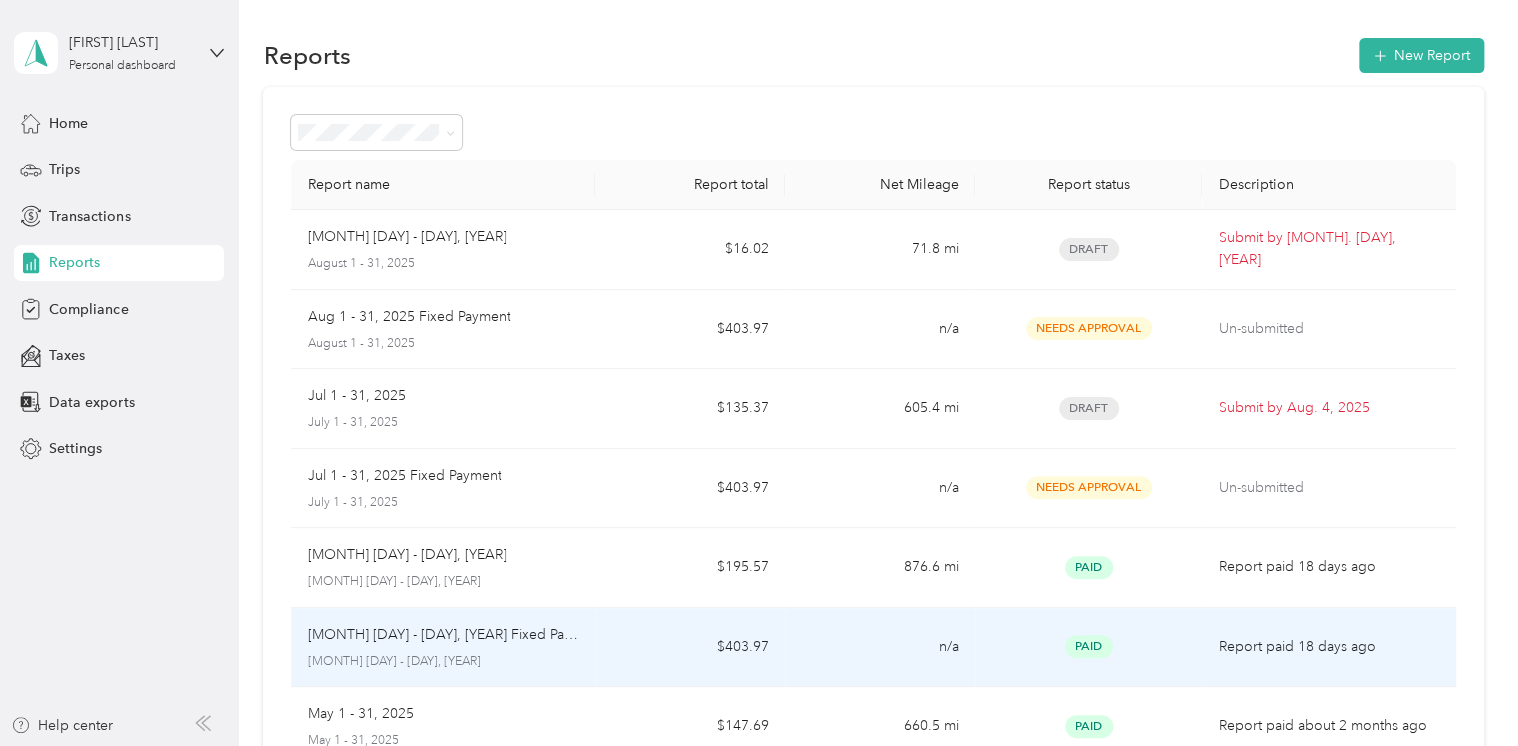 scroll, scrollTop: 0, scrollLeft: 0, axis: both 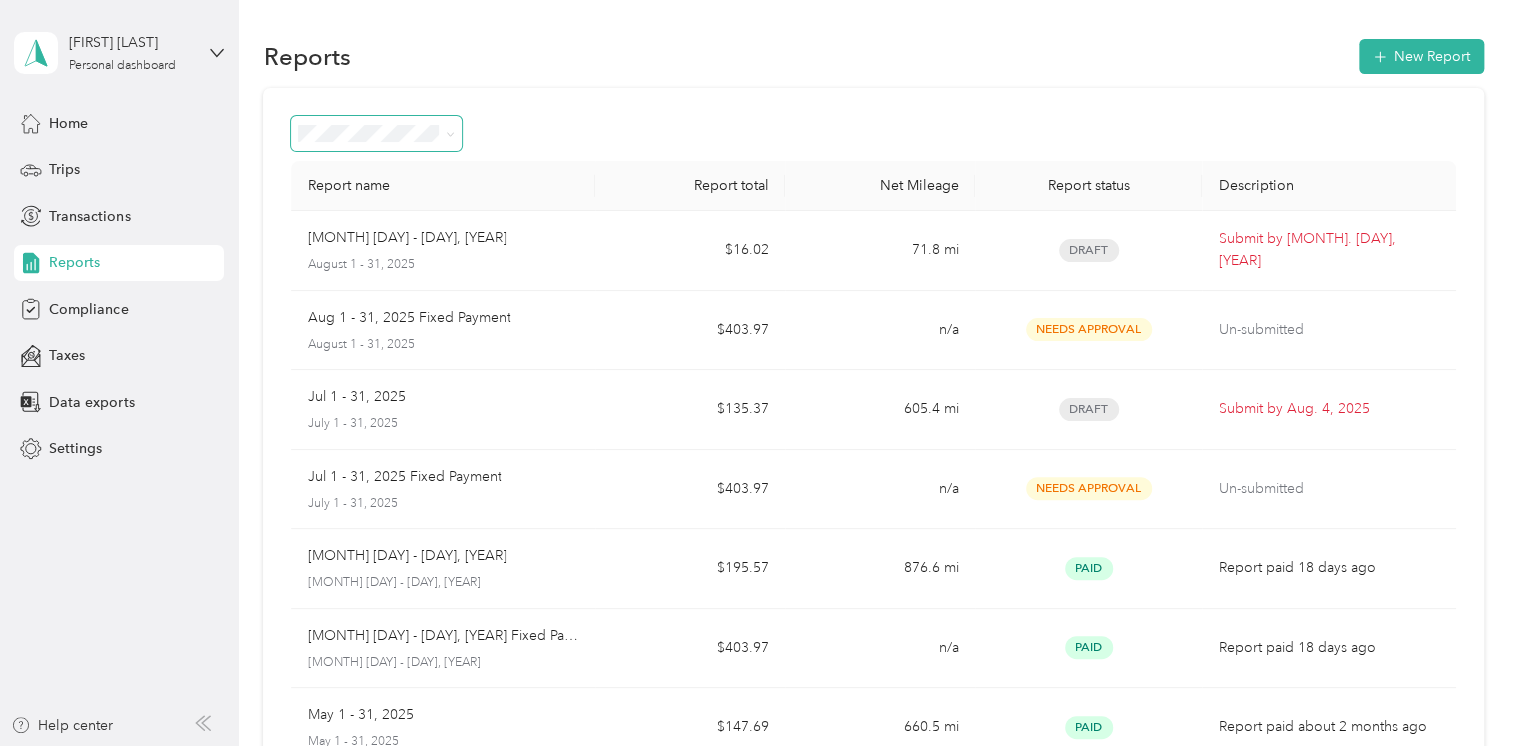 click at bounding box center [376, 133] 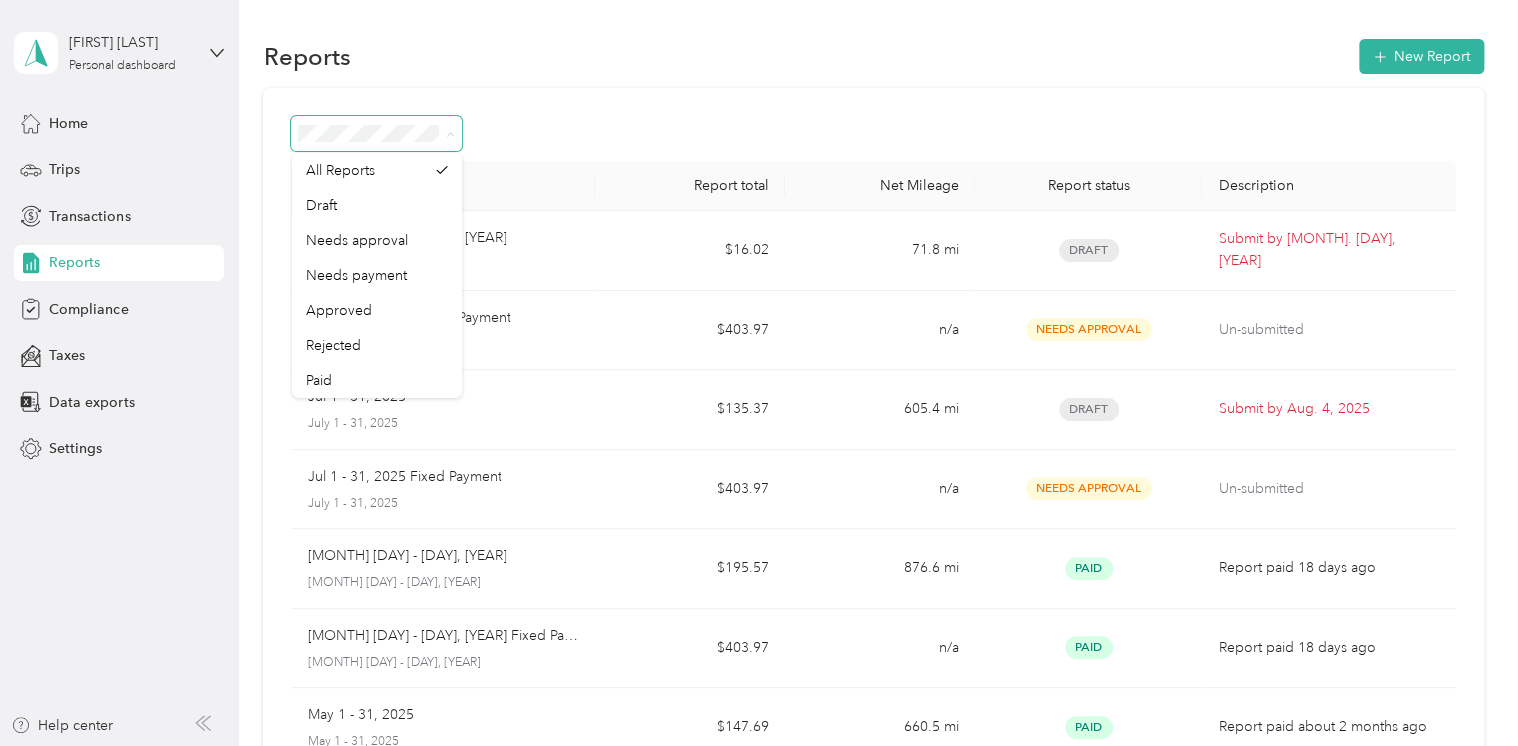 click at bounding box center [873, 133] 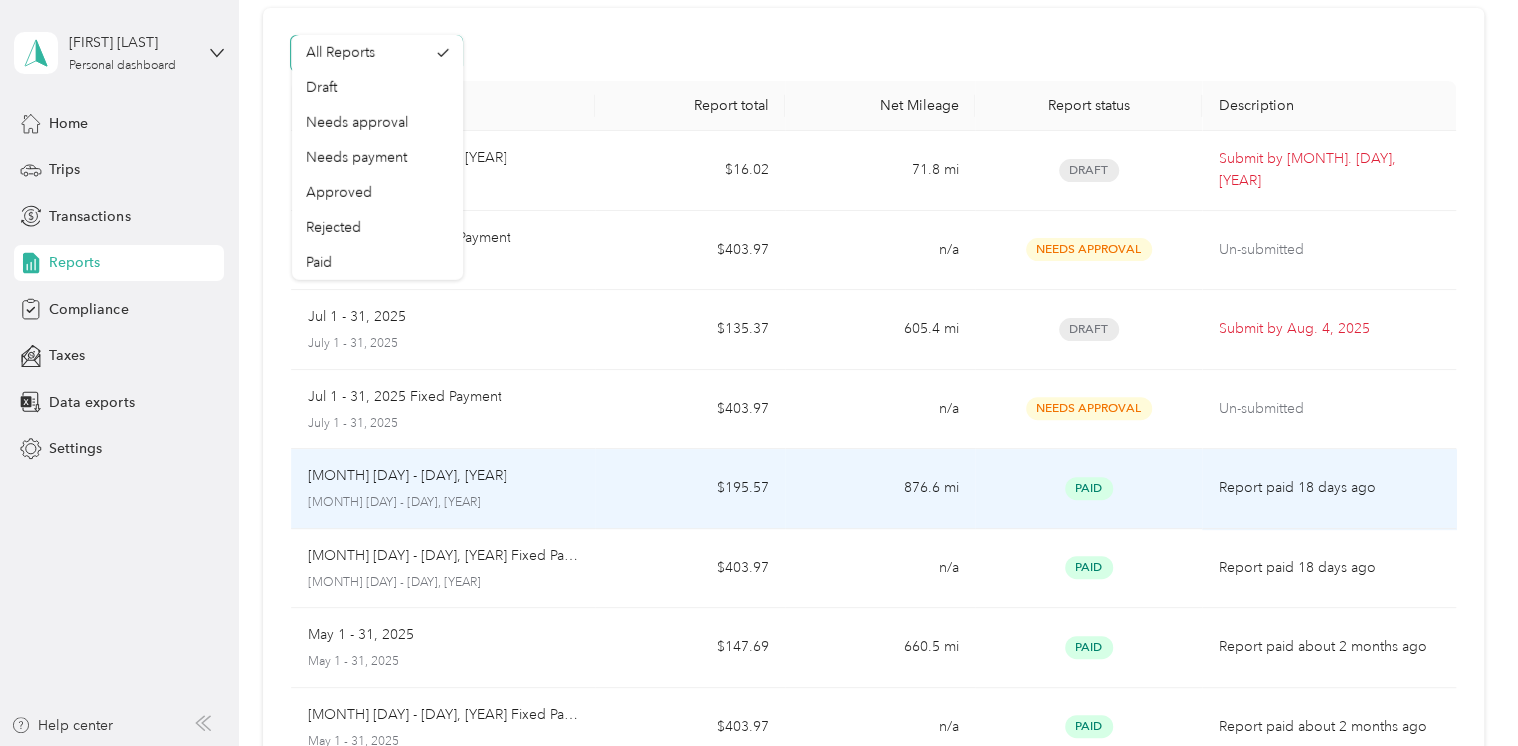 scroll, scrollTop: 0, scrollLeft: 0, axis: both 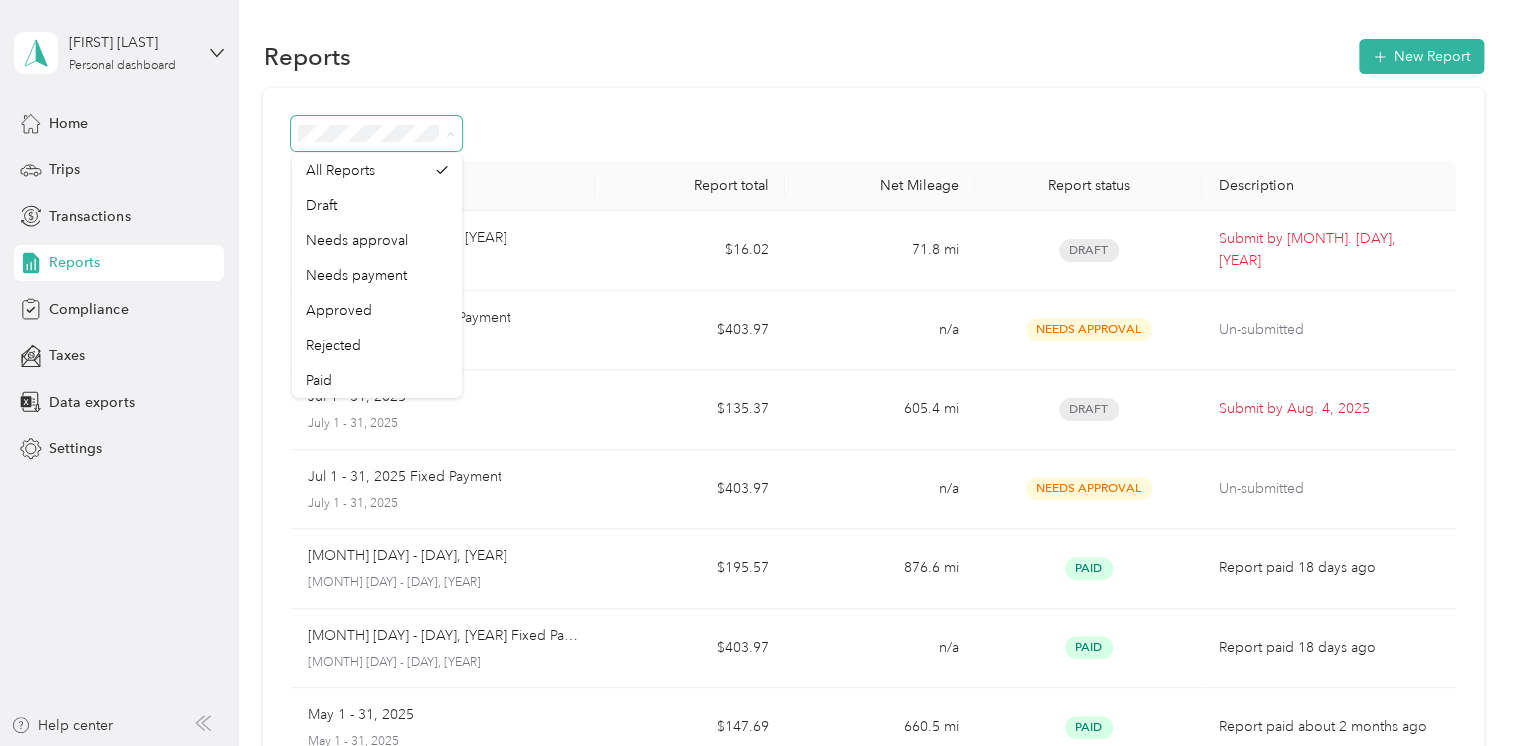 click at bounding box center (873, 133) 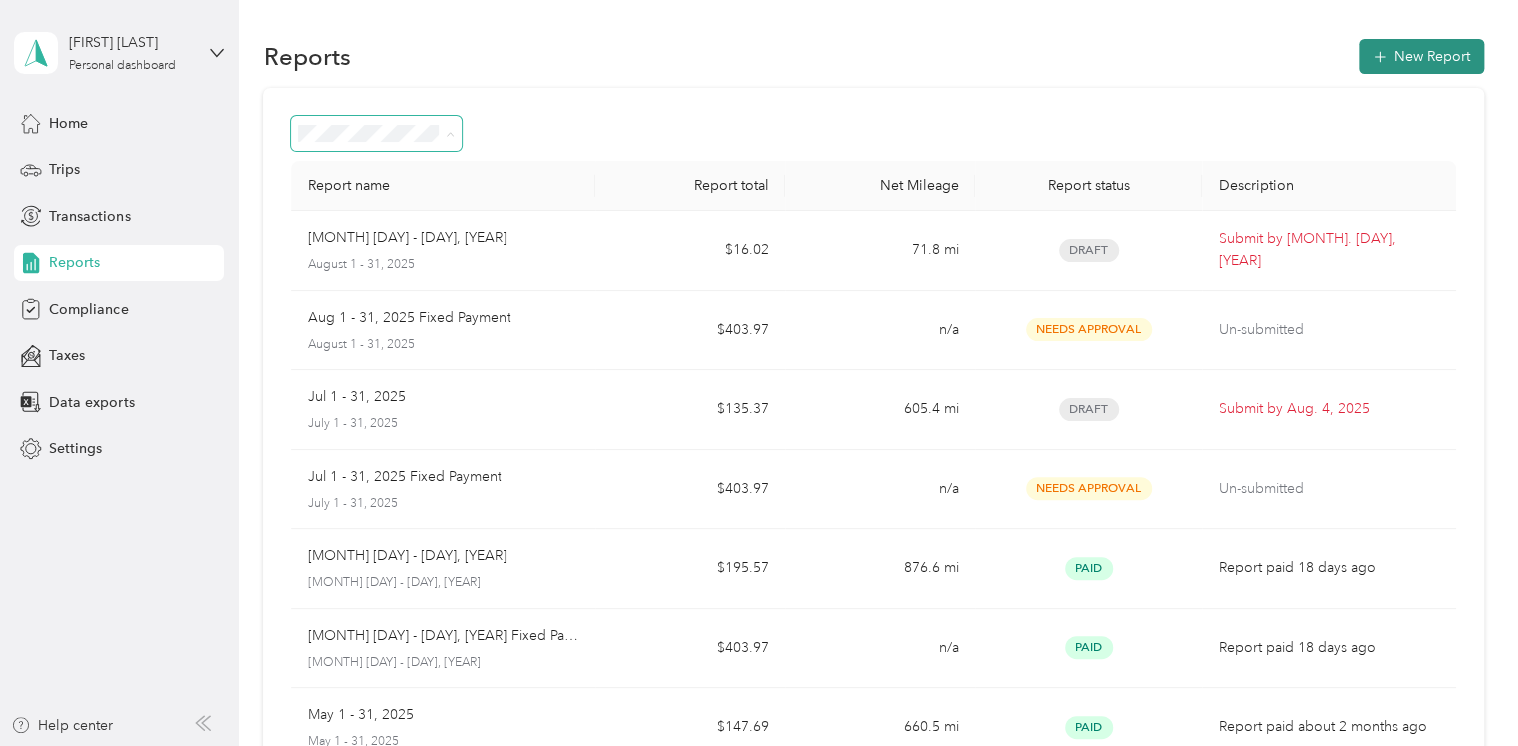 click 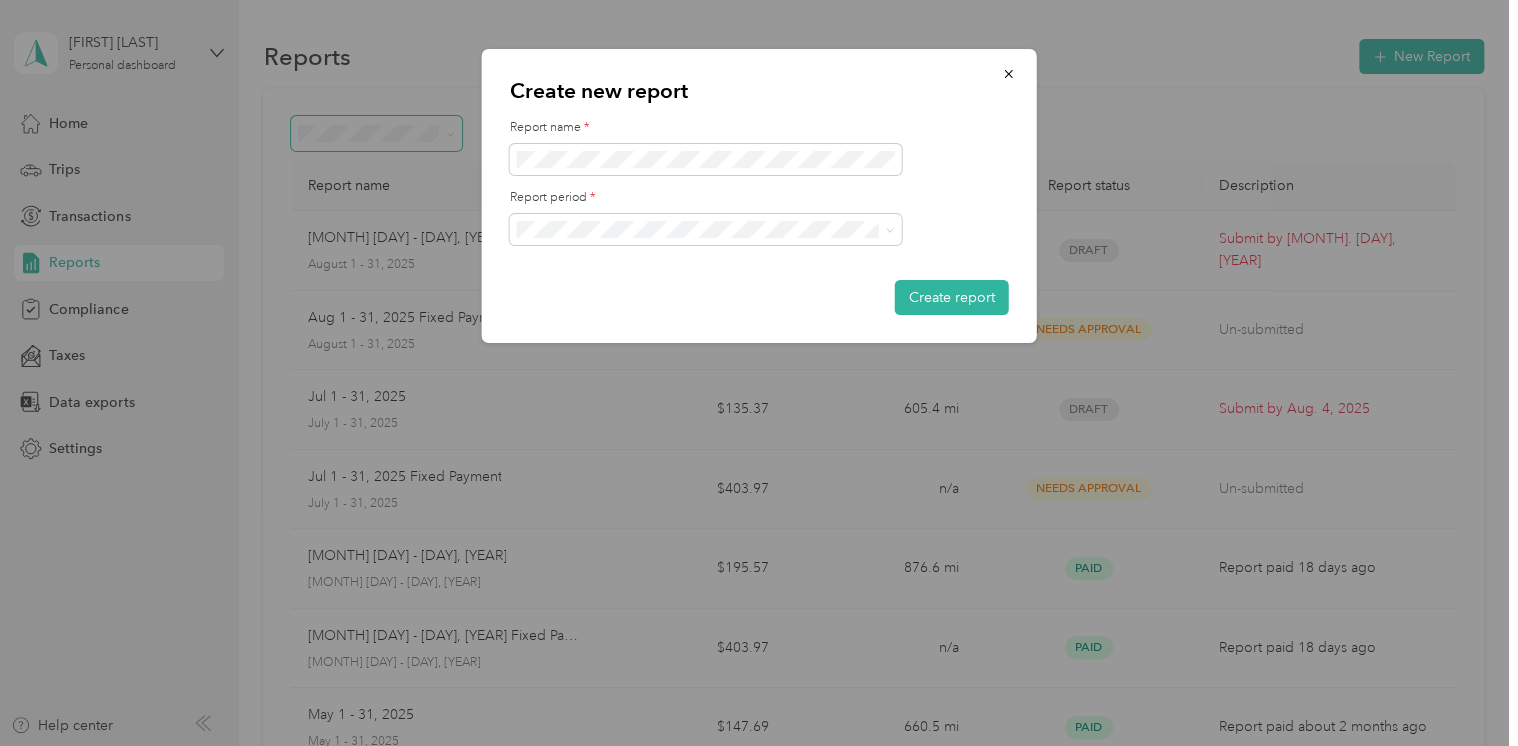 drag, startPoint x: 1009, startPoint y: 78, endPoint x: 967, endPoint y: 102, distance: 48.373547 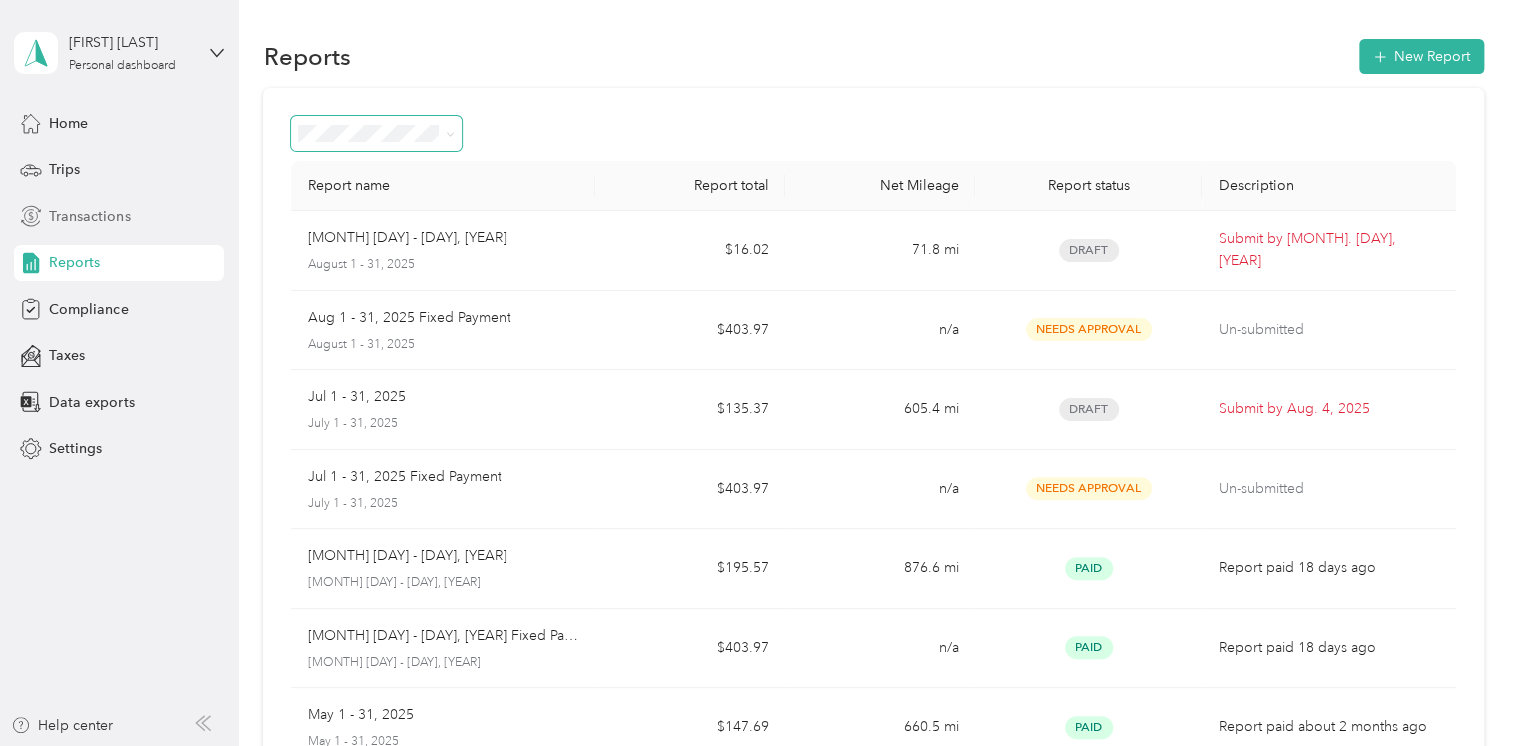 click on "Transactions" at bounding box center (119, 216) 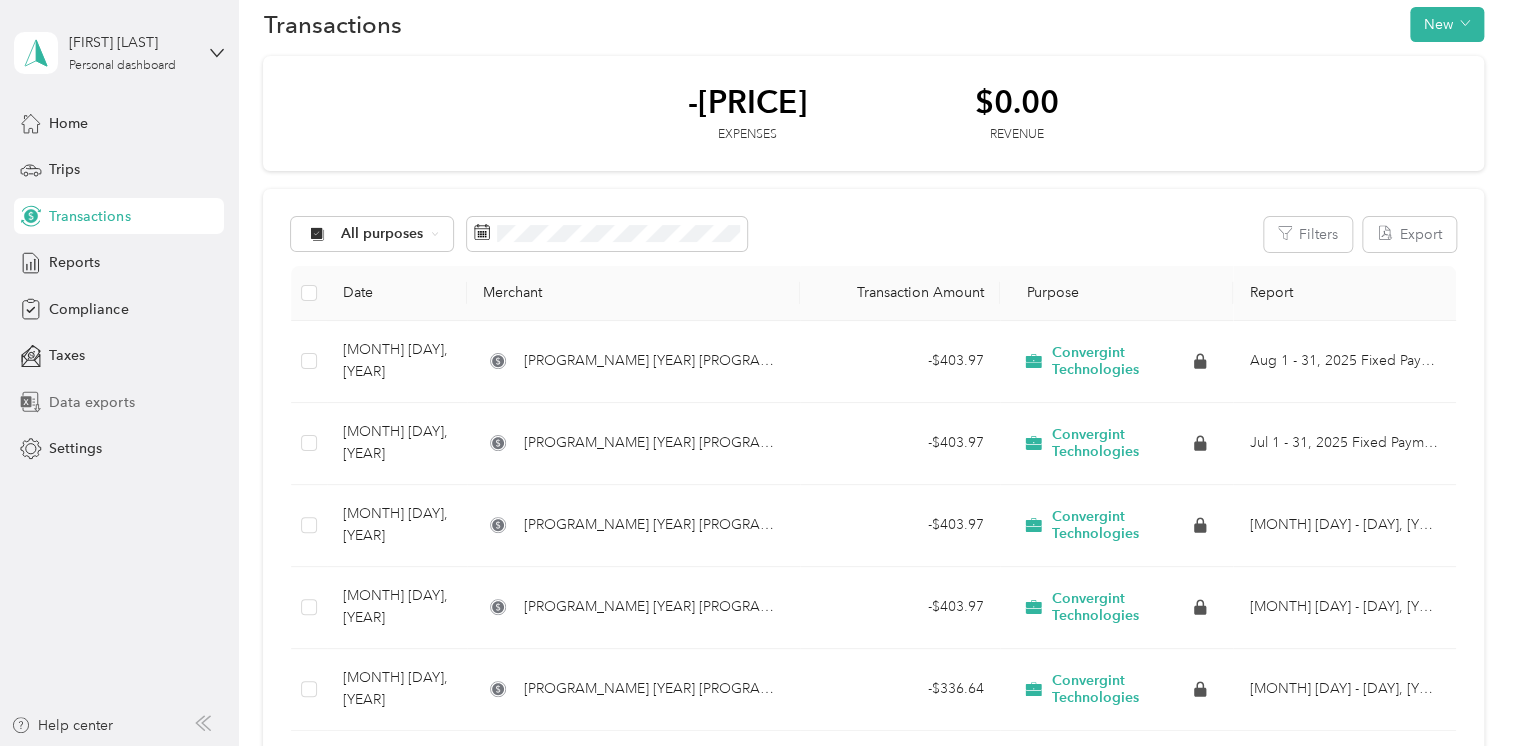 scroll, scrollTop: 2, scrollLeft: 0, axis: vertical 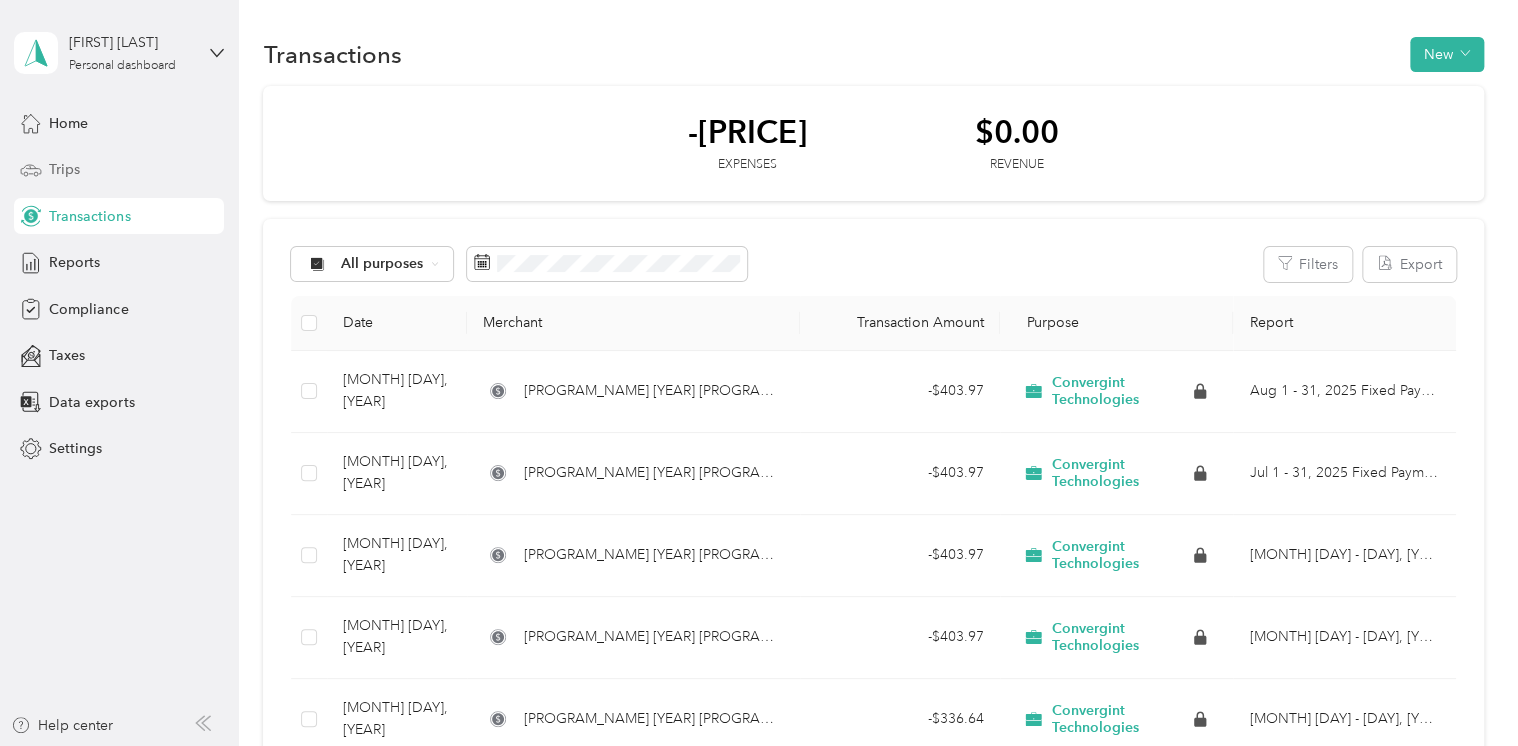 click on "Trips" at bounding box center (64, 169) 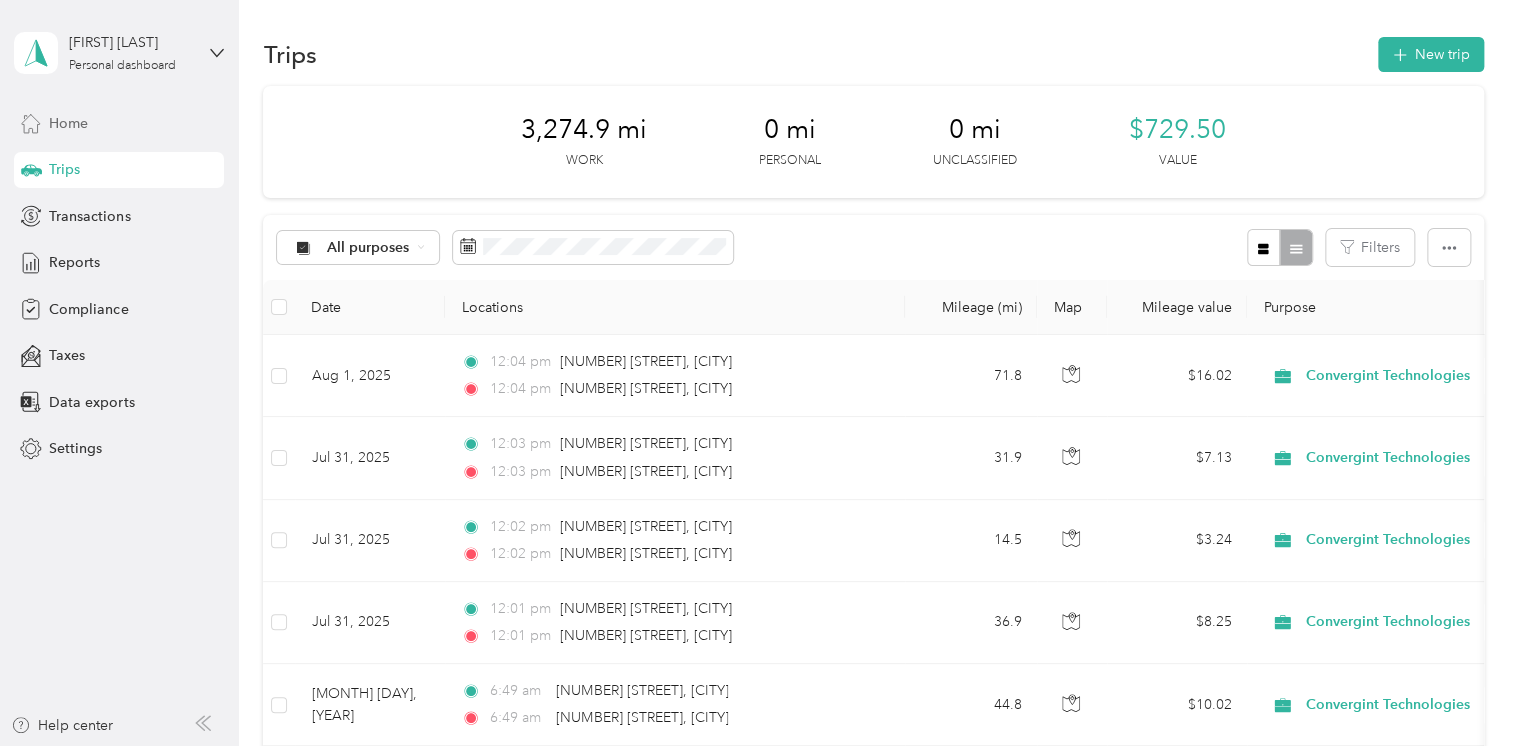 click on "Home" at bounding box center [119, 123] 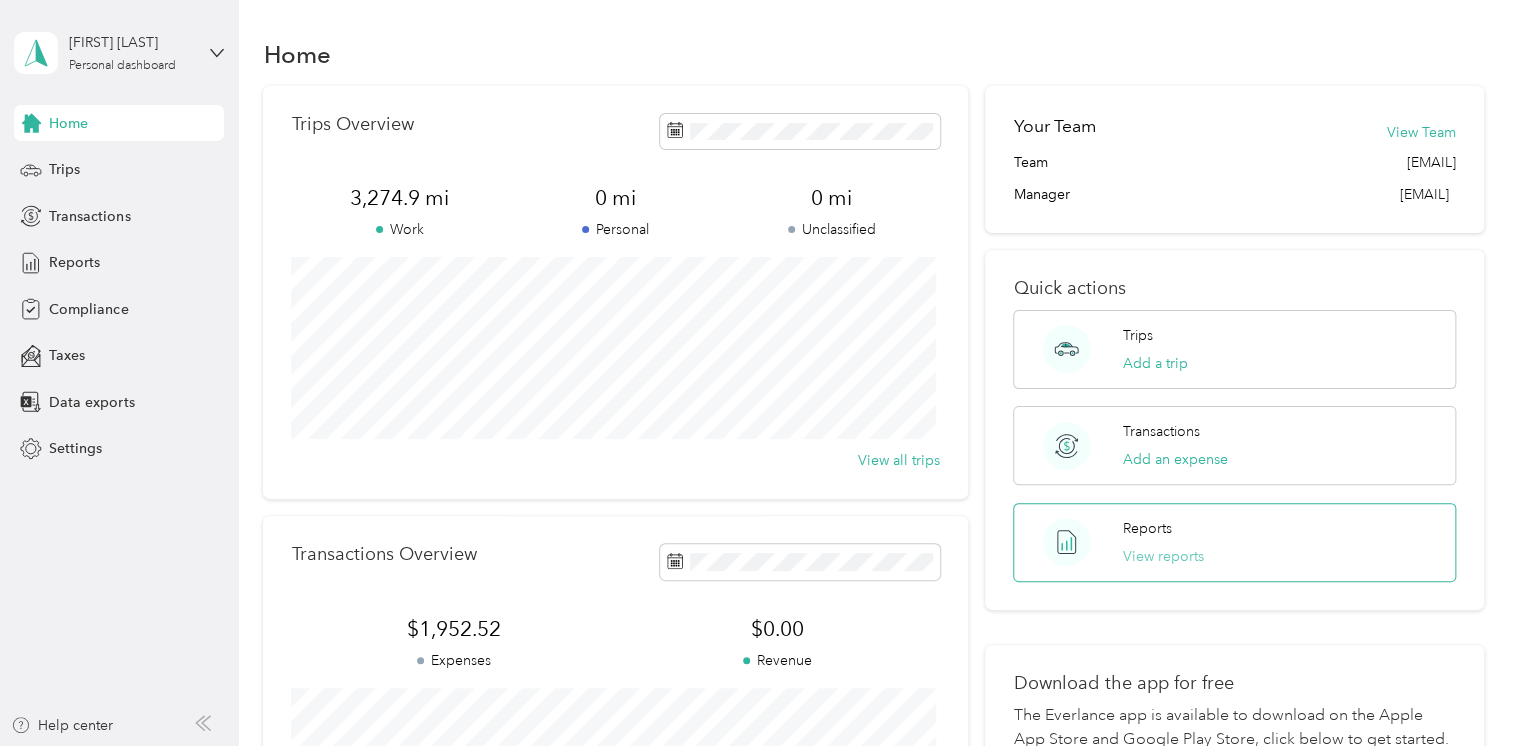 click on "View reports" at bounding box center [1163, 556] 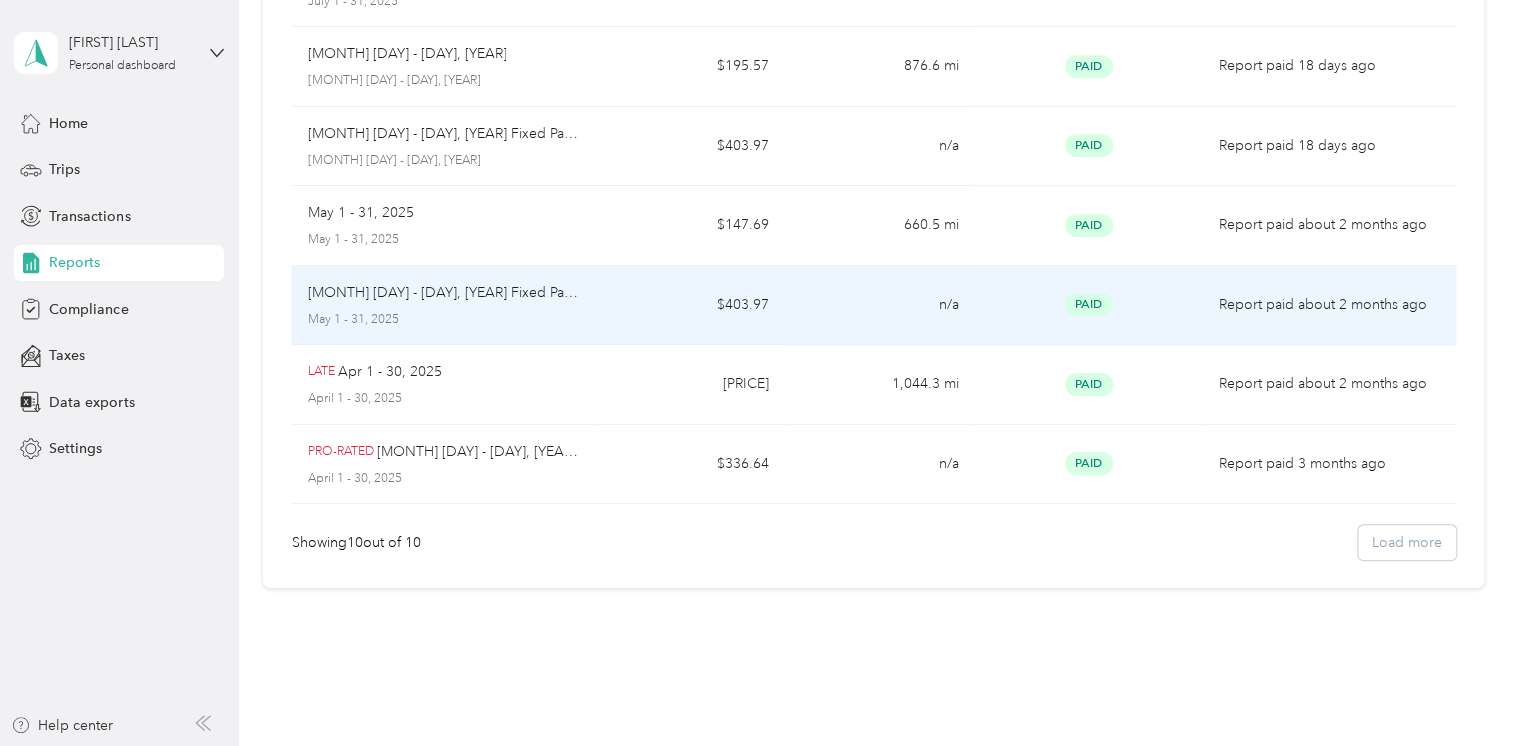 scroll, scrollTop: 402, scrollLeft: 0, axis: vertical 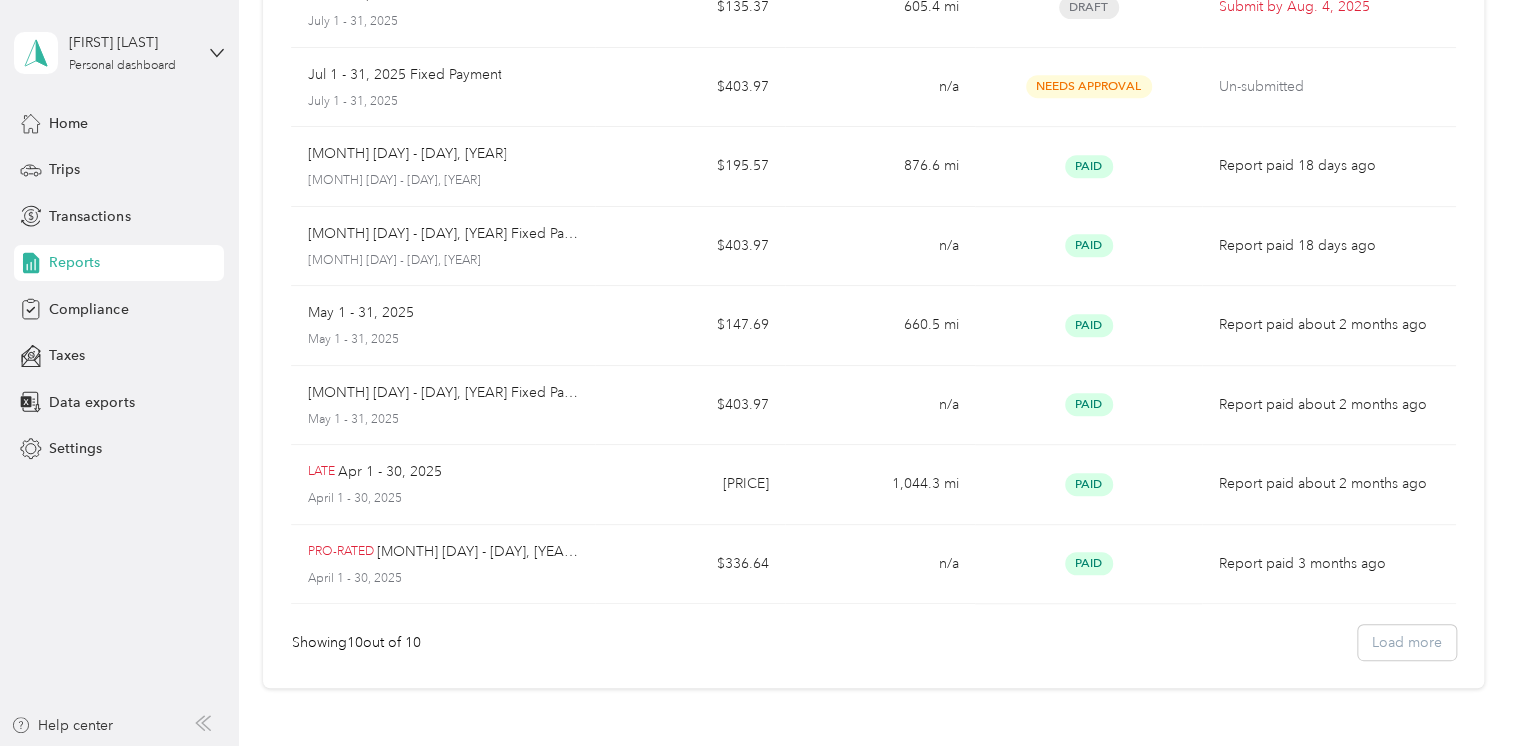 click on "Showing  10  out of   10 Load more" at bounding box center [873, 642] 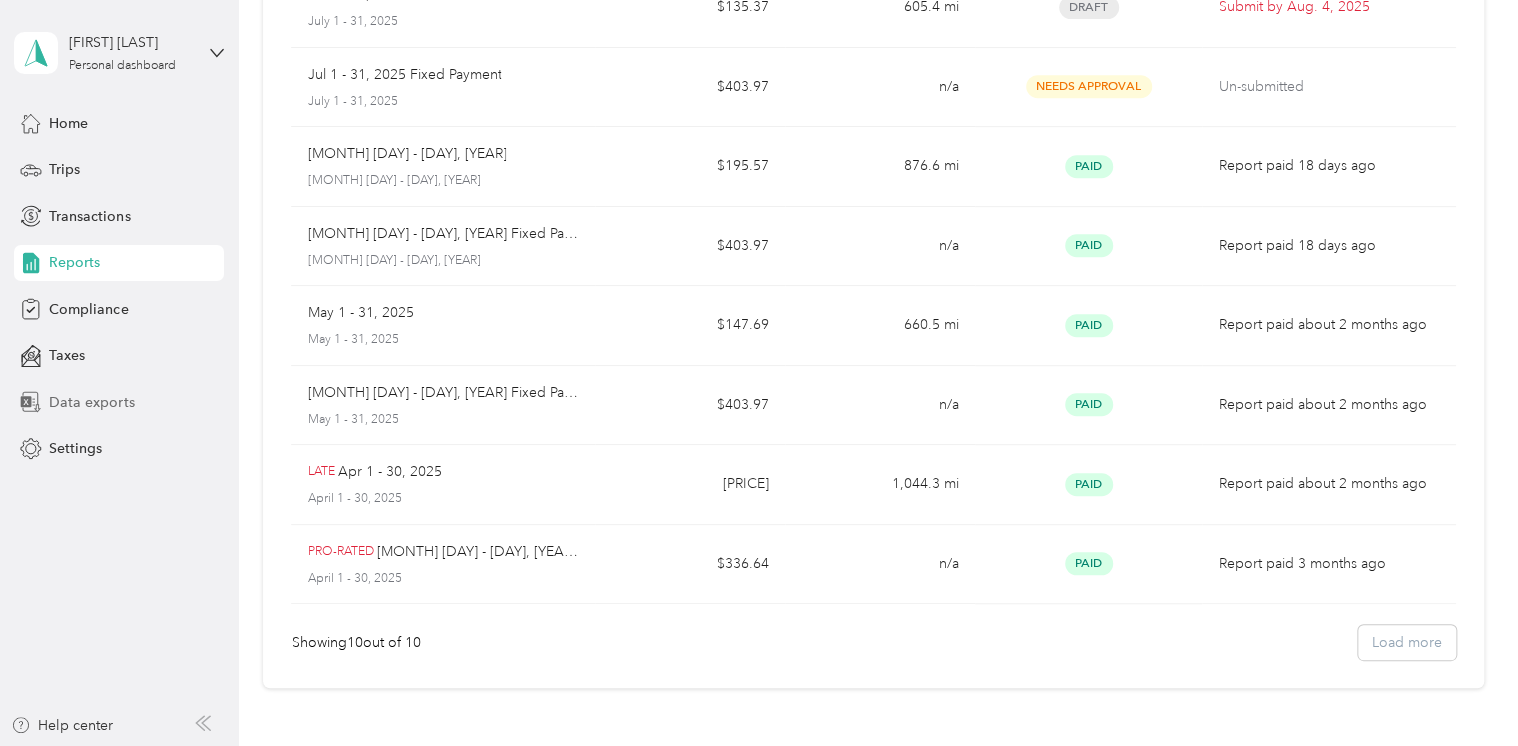 click on "Data exports" at bounding box center [91, 402] 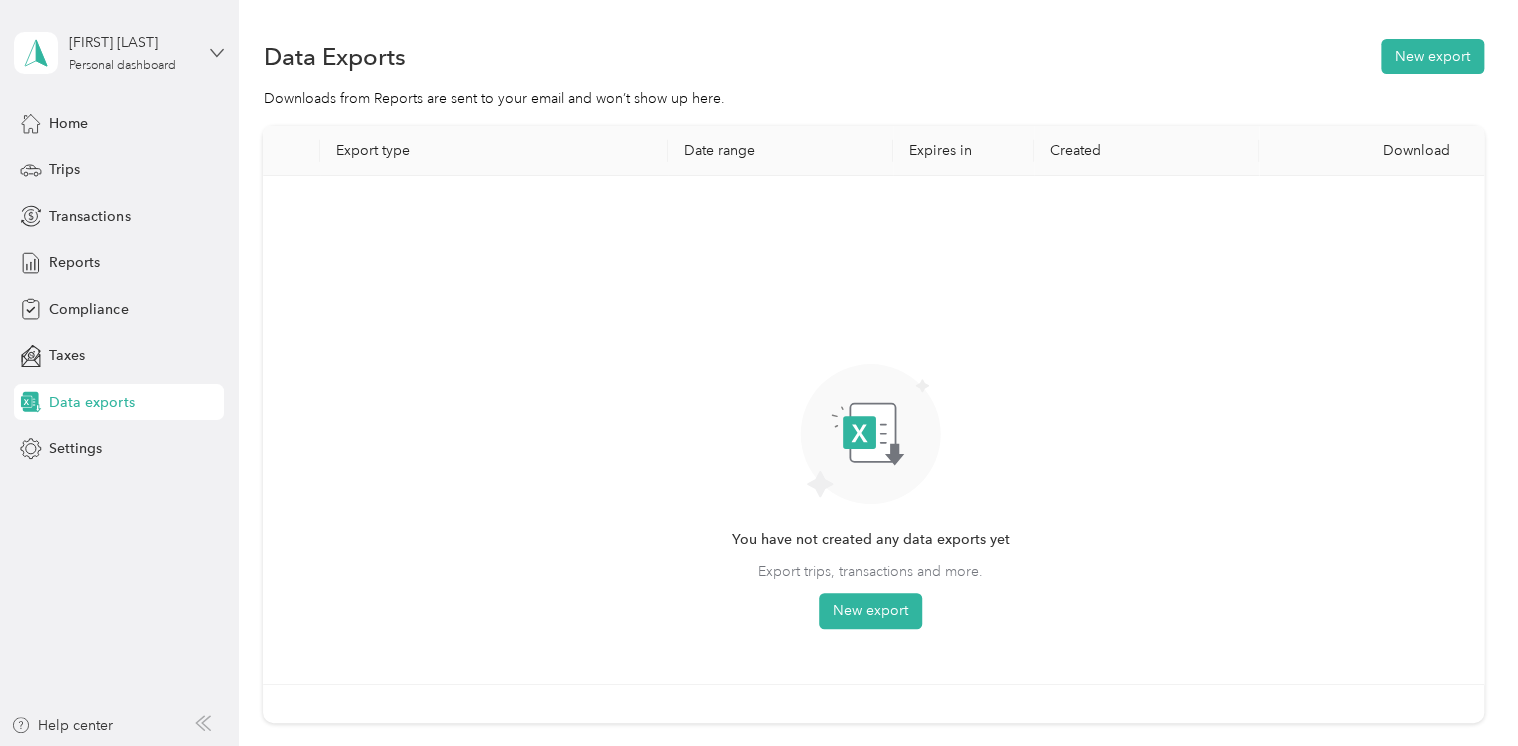 click 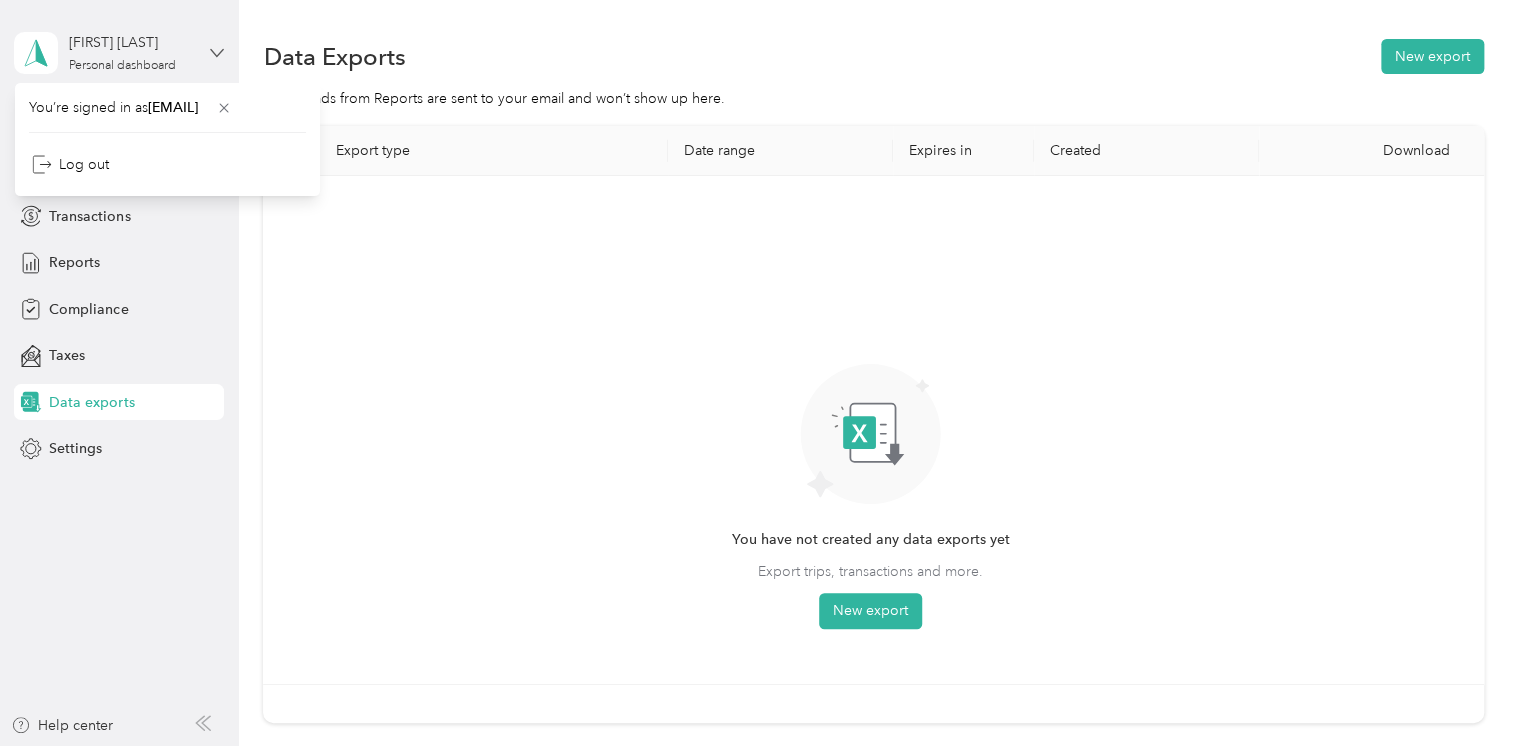 click 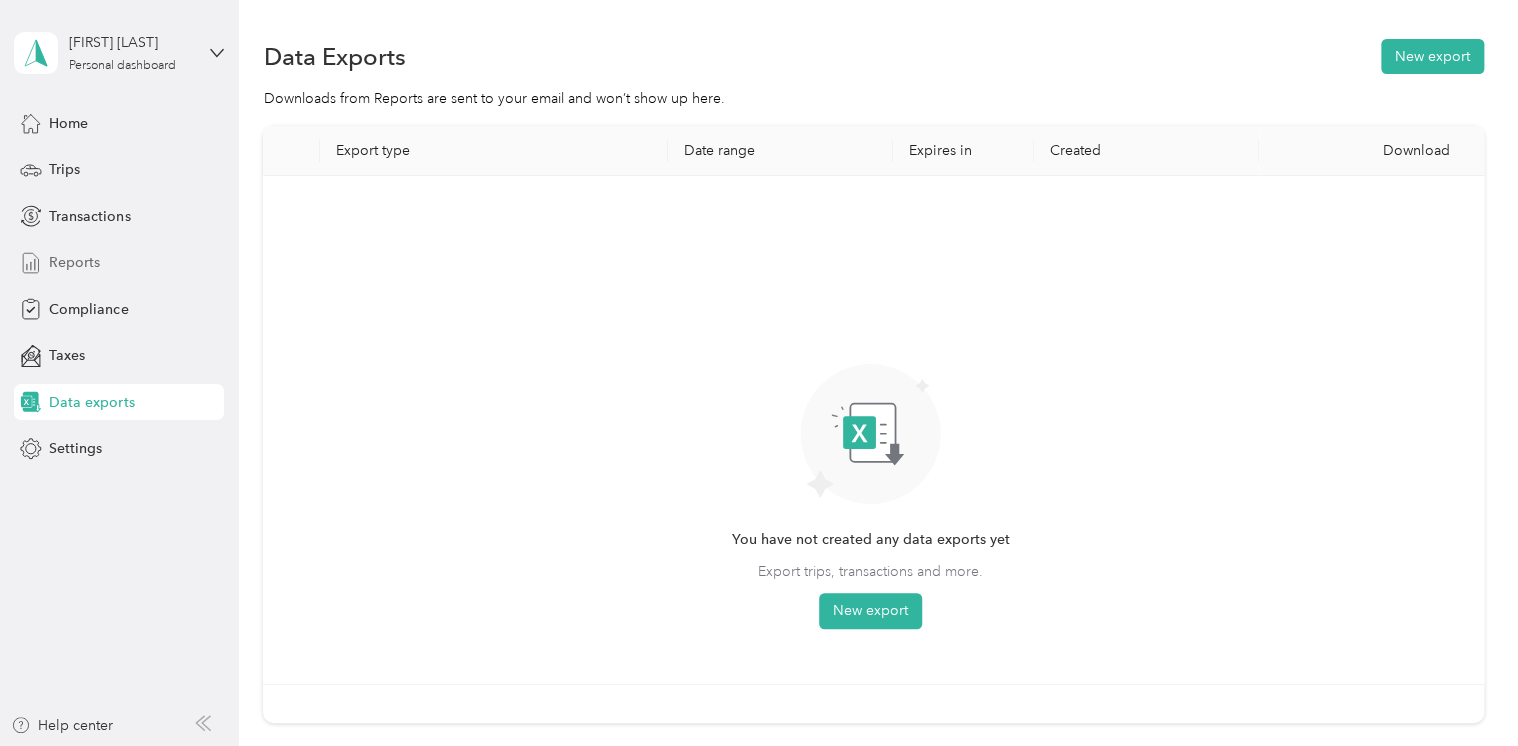 click on "Reports" at bounding box center [74, 262] 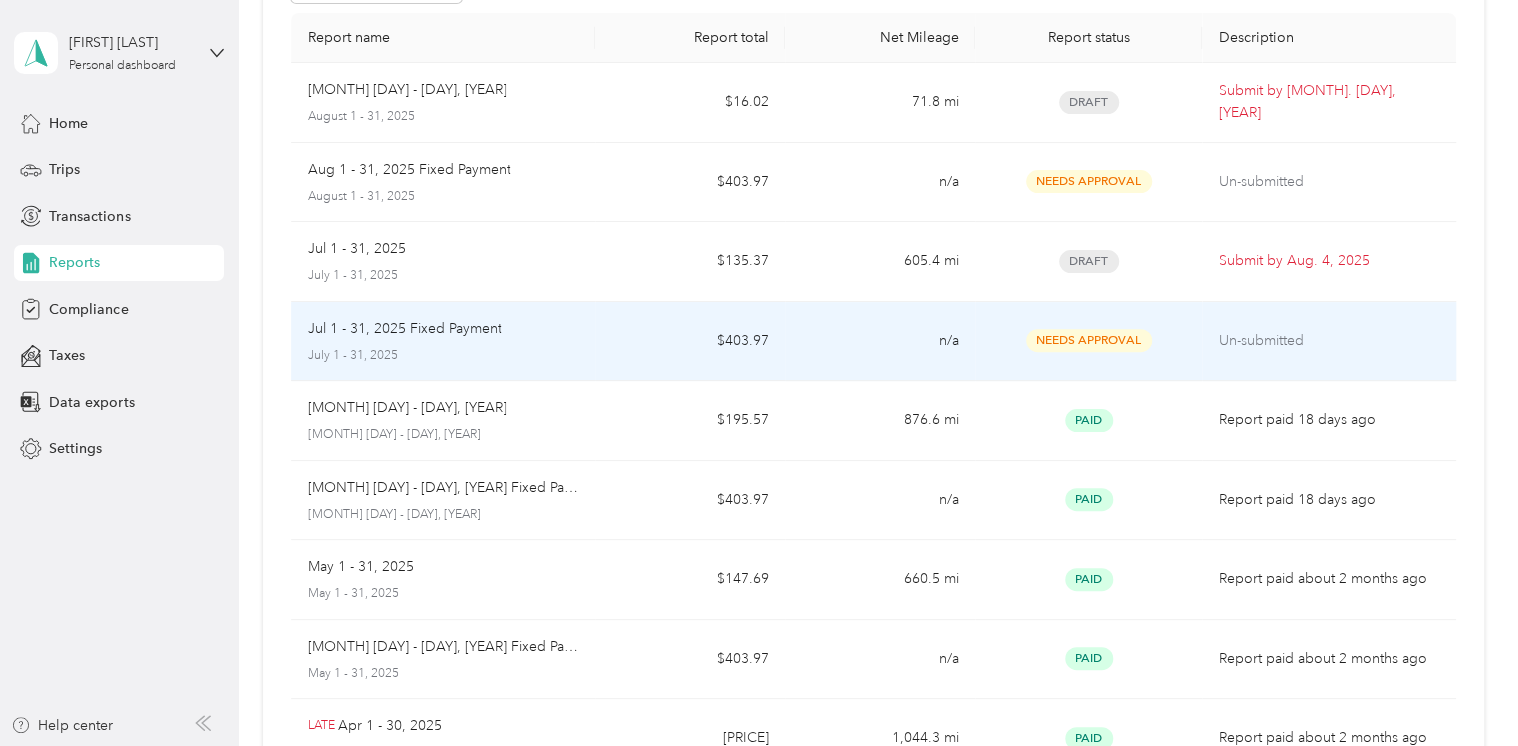scroll, scrollTop: 100, scrollLeft: 0, axis: vertical 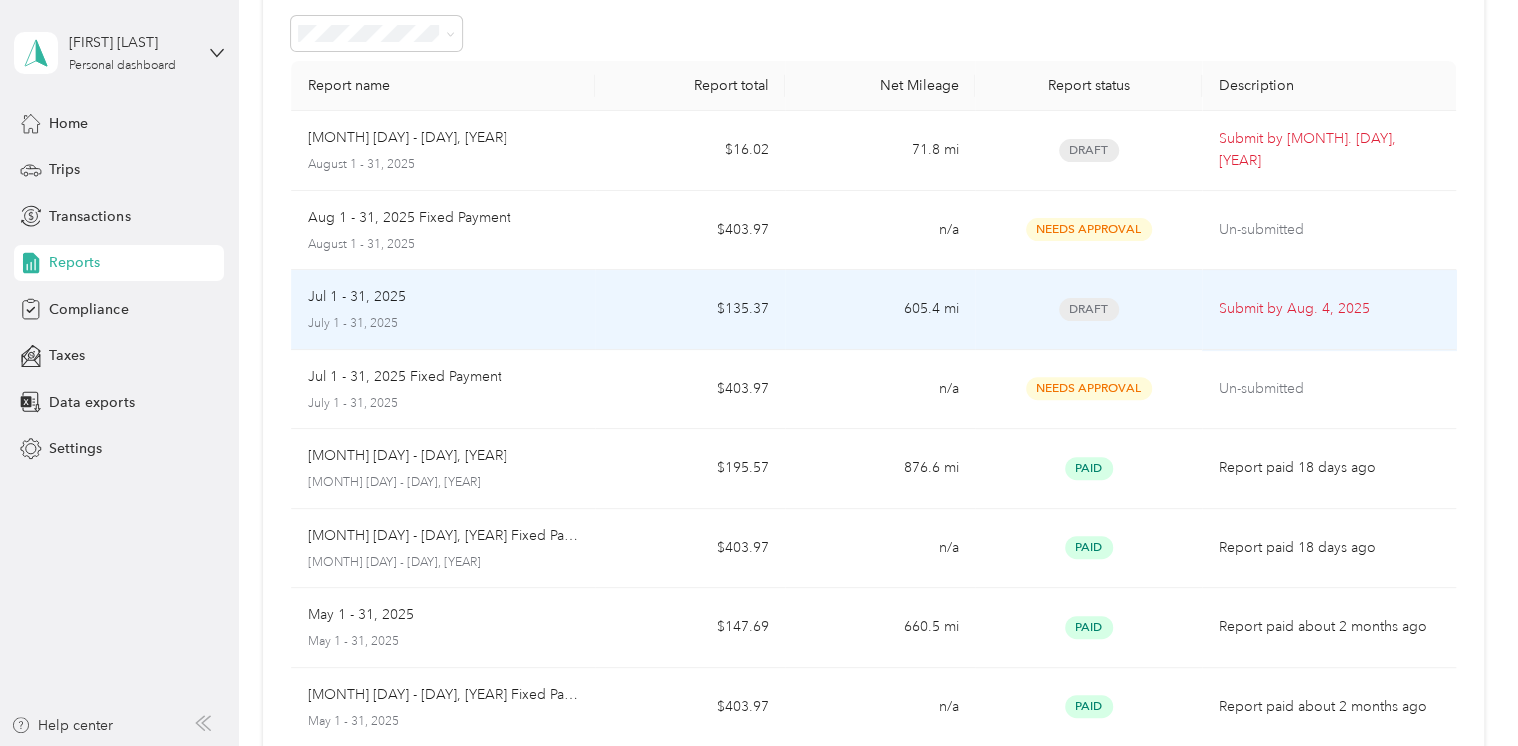 click on "605.4 mi" at bounding box center [880, 310] 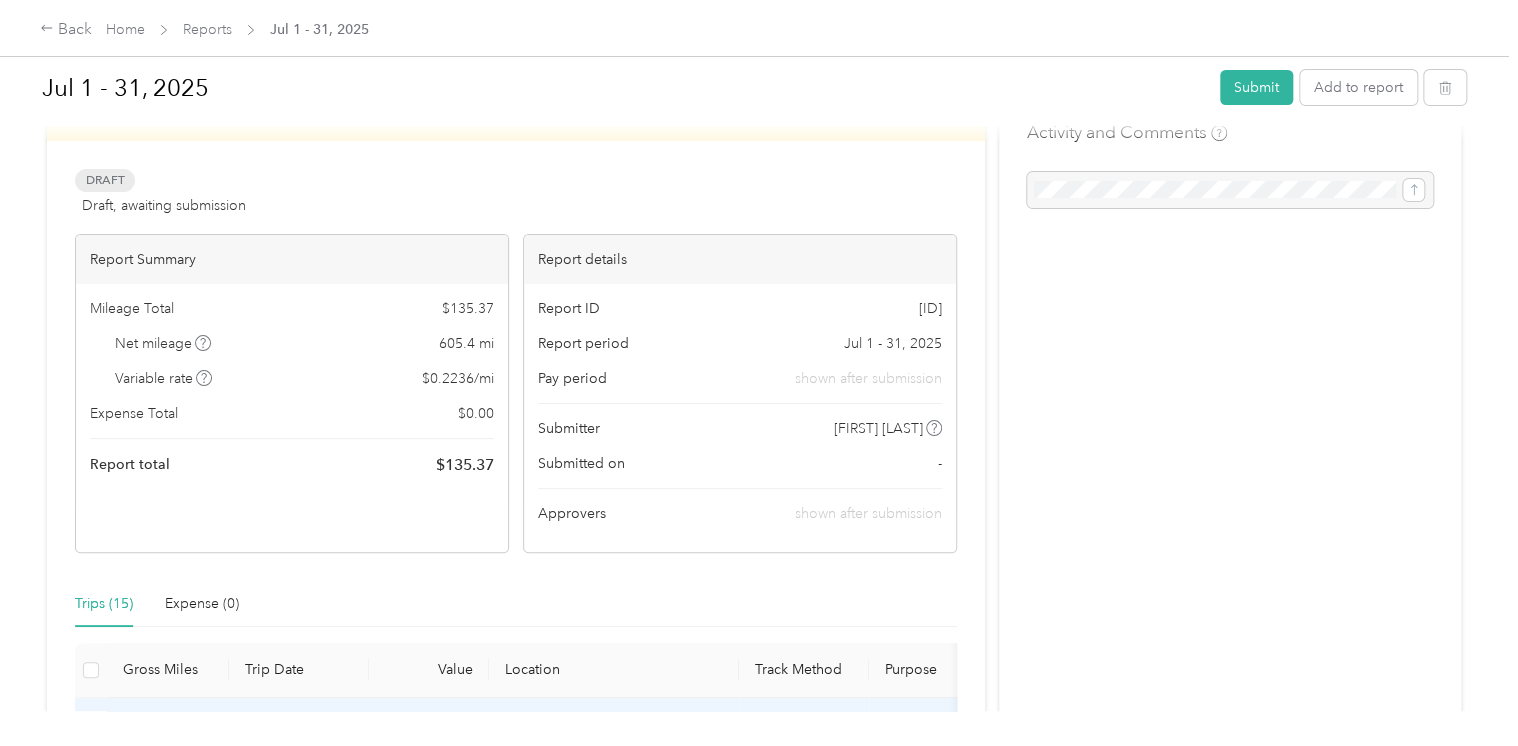 scroll, scrollTop: 0, scrollLeft: 0, axis: both 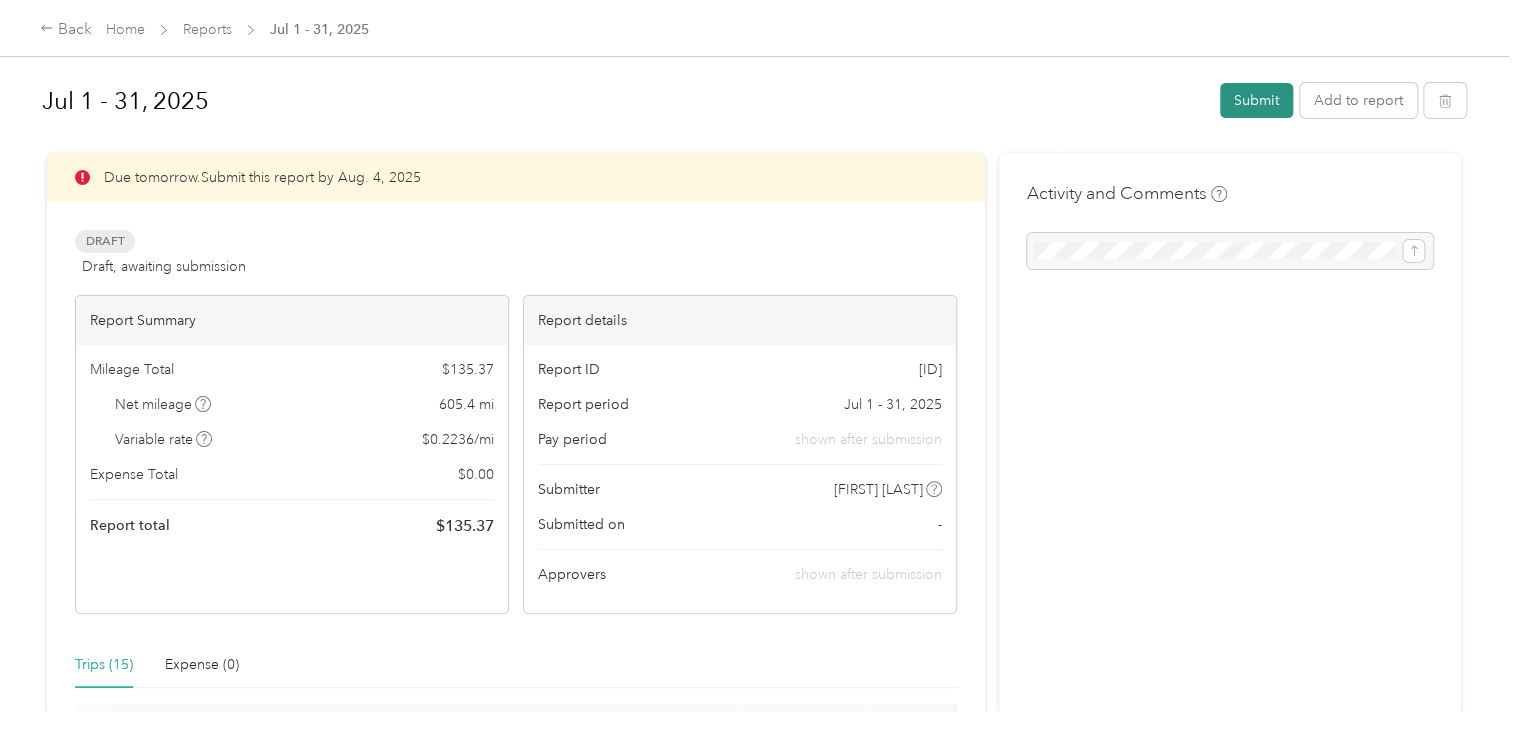 click on "Submit" at bounding box center [1256, 100] 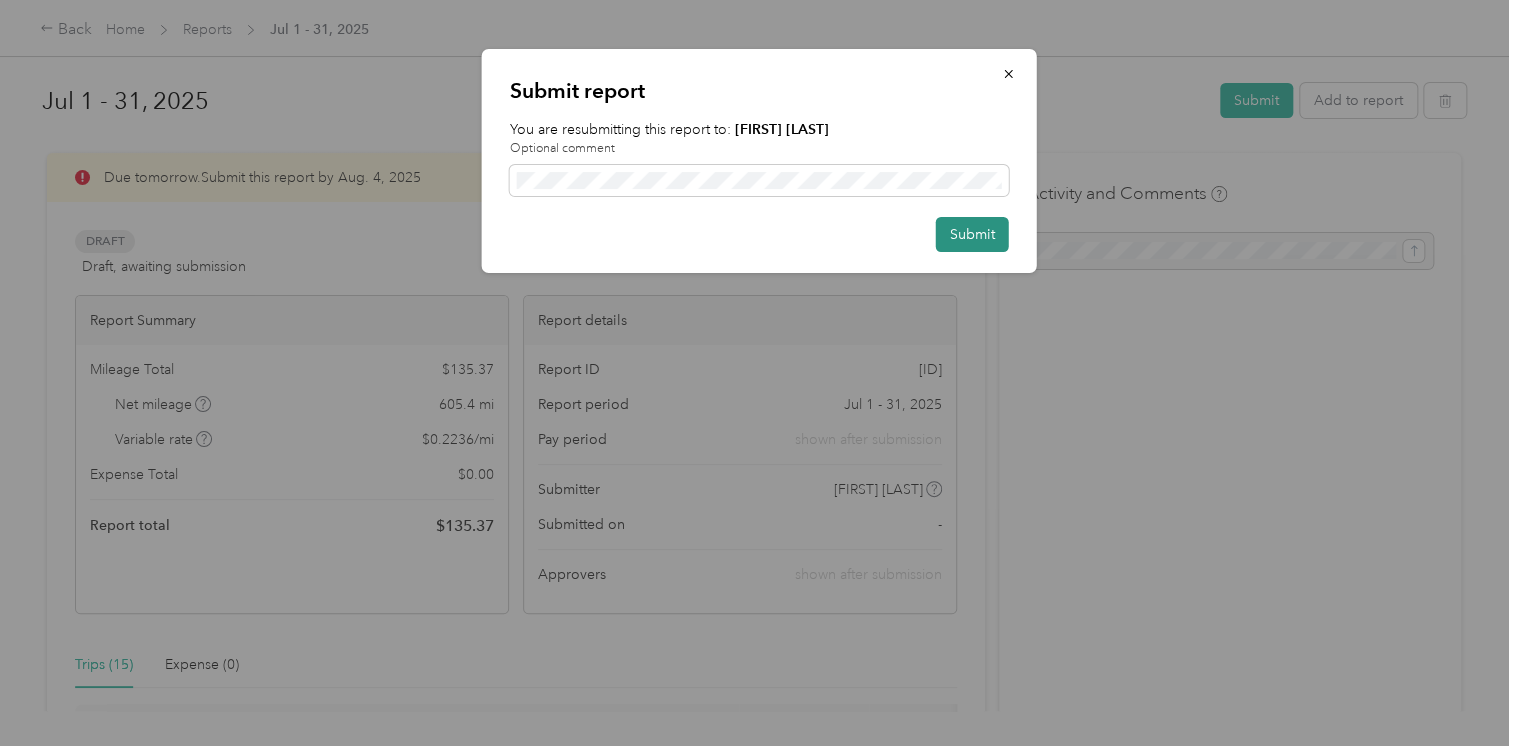 click on "Submit" at bounding box center (972, 234) 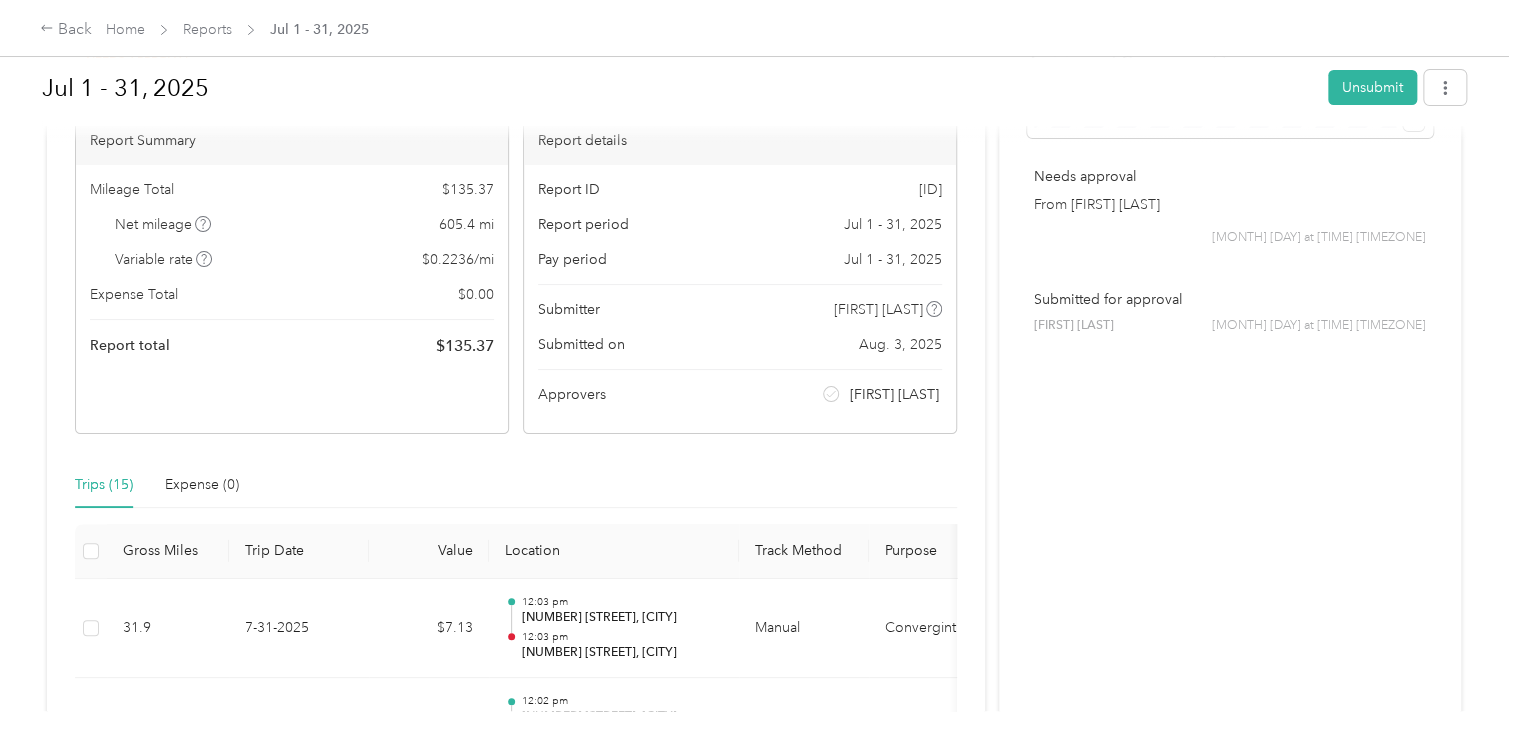scroll, scrollTop: 0, scrollLeft: 0, axis: both 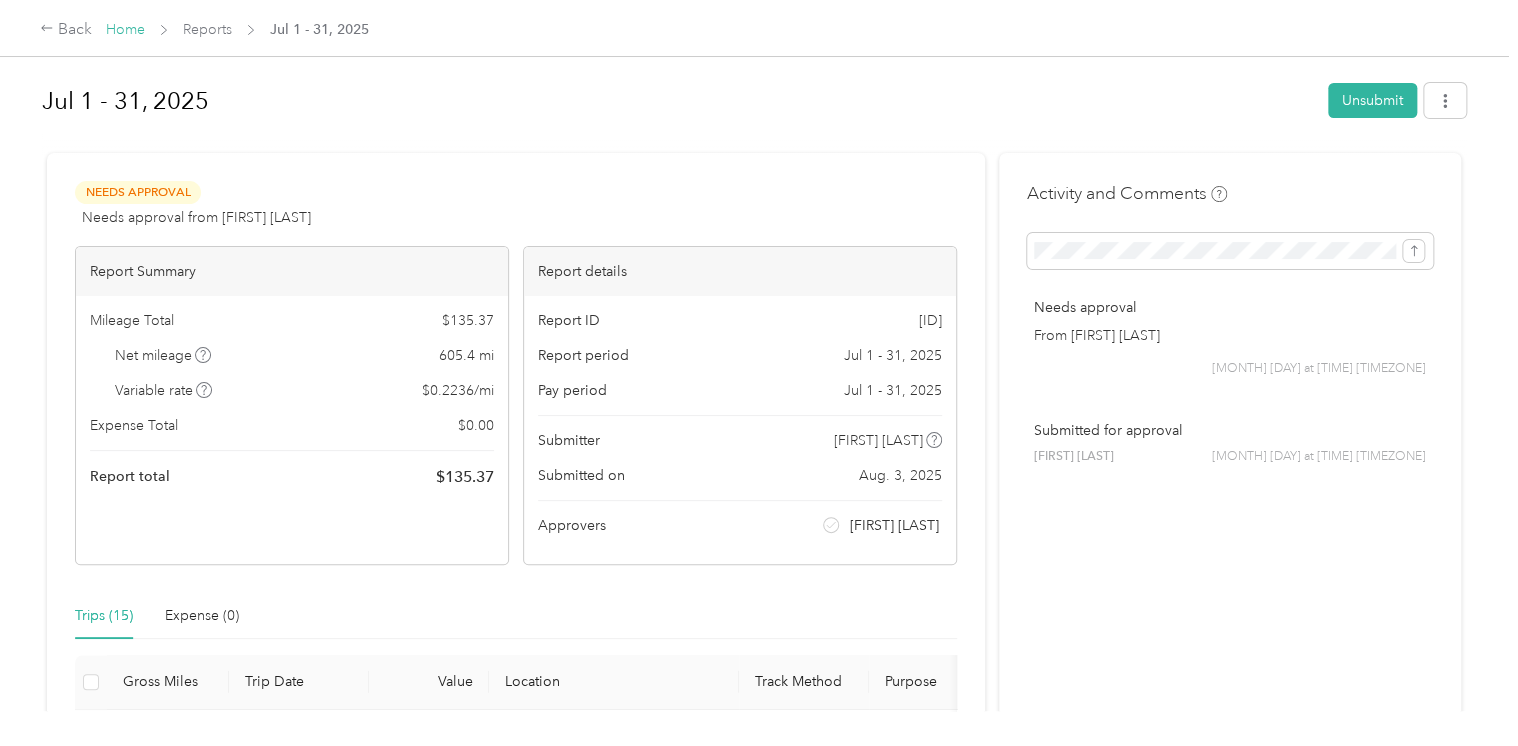 click on "Home" at bounding box center (125, 29) 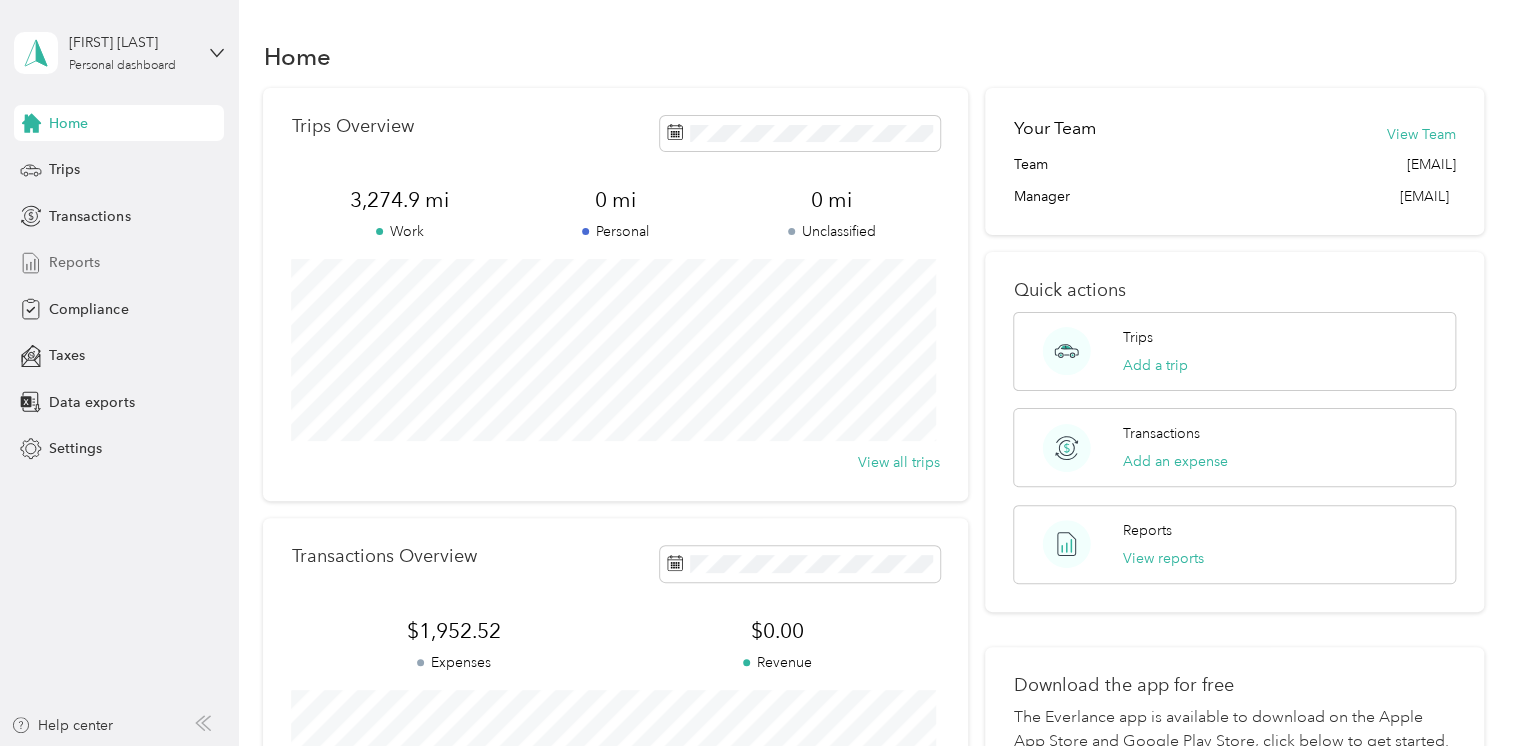 click on "Reports" at bounding box center [74, 262] 